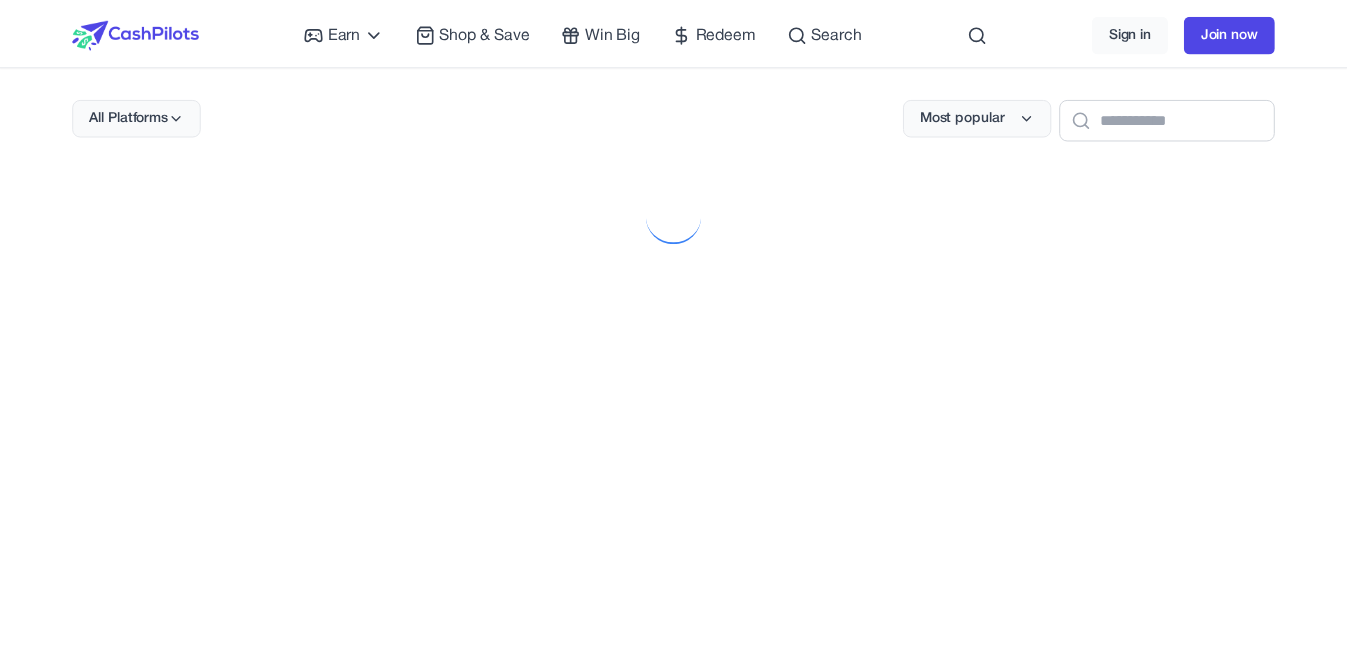 scroll, scrollTop: 0, scrollLeft: 0, axis: both 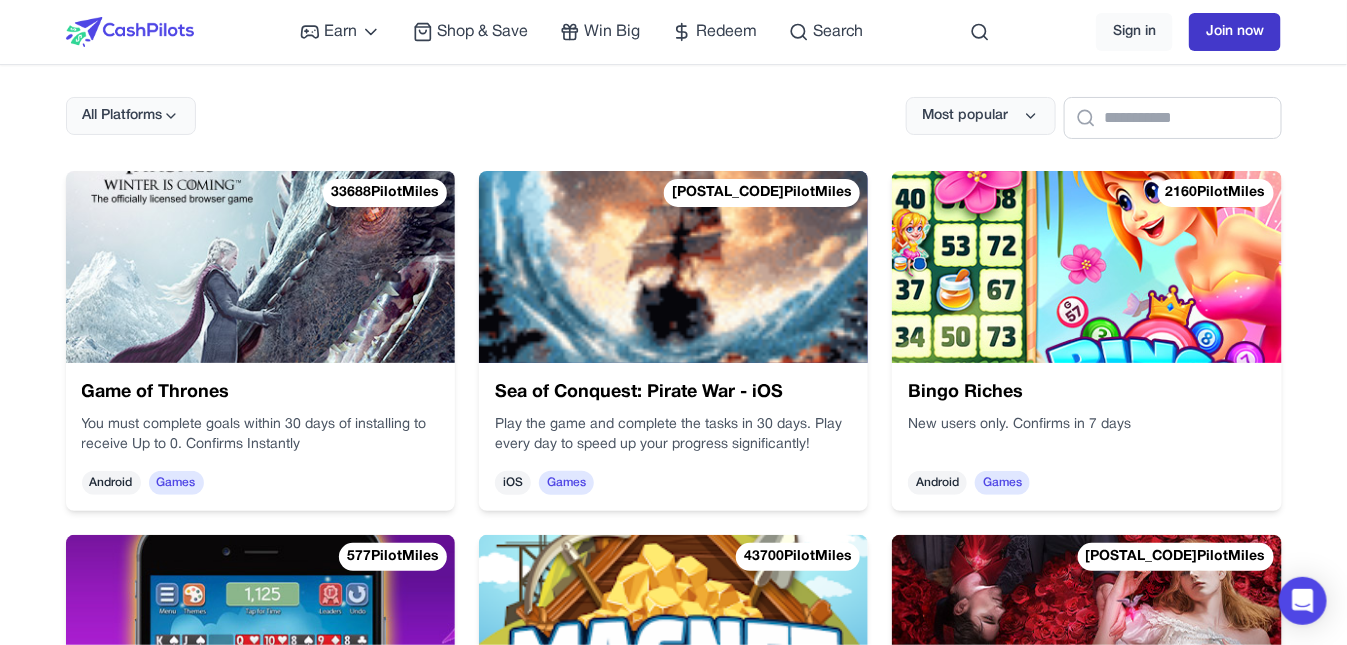 click on "Join now" at bounding box center [1235, 32] 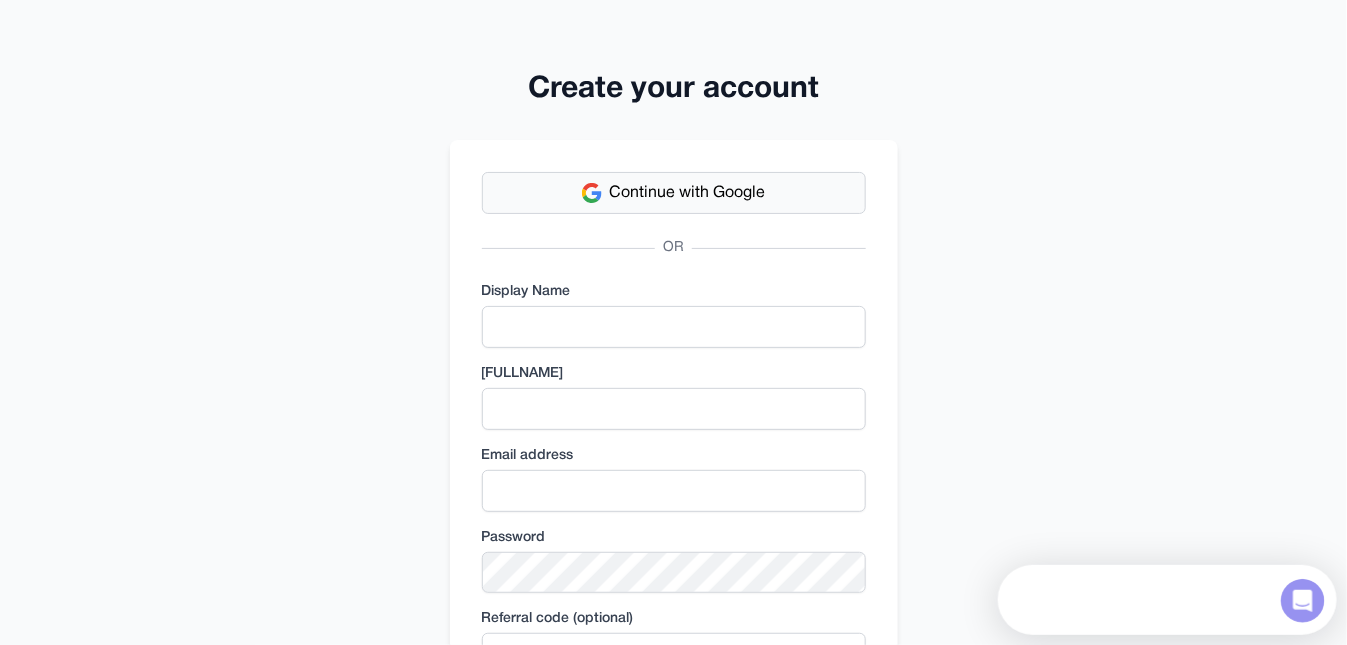 scroll, scrollTop: 0, scrollLeft: 0, axis: both 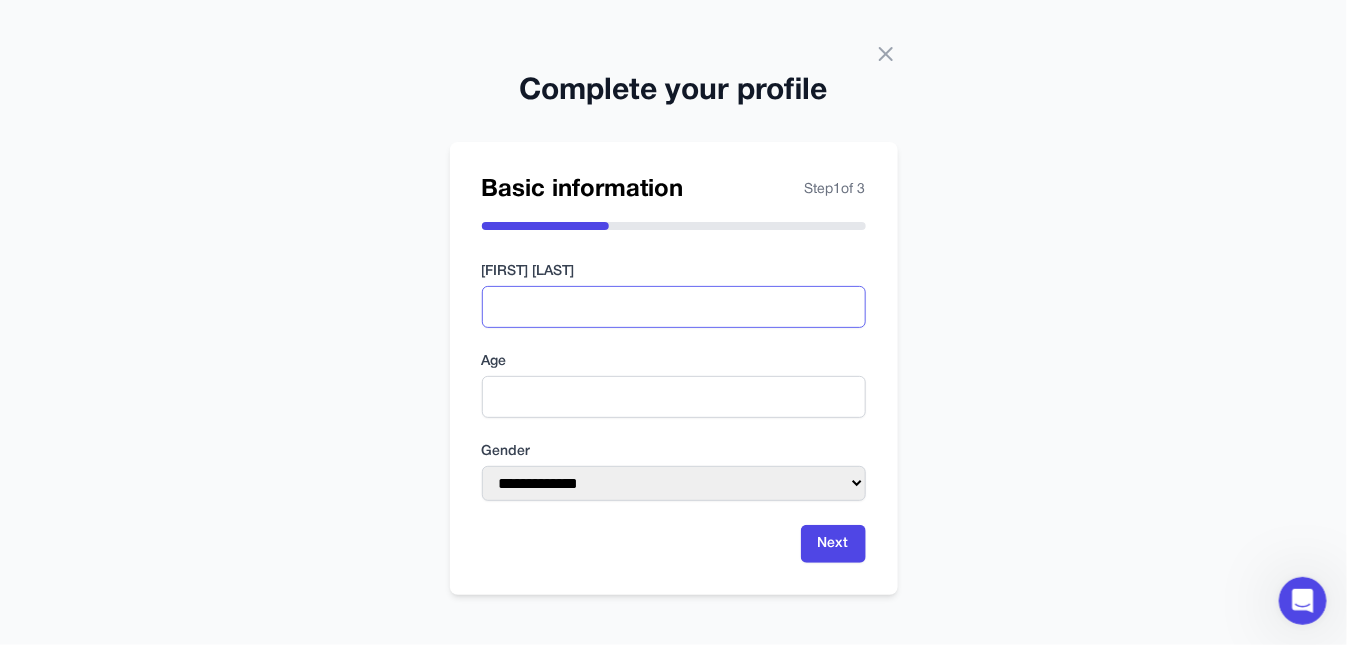 click at bounding box center [674, 307] 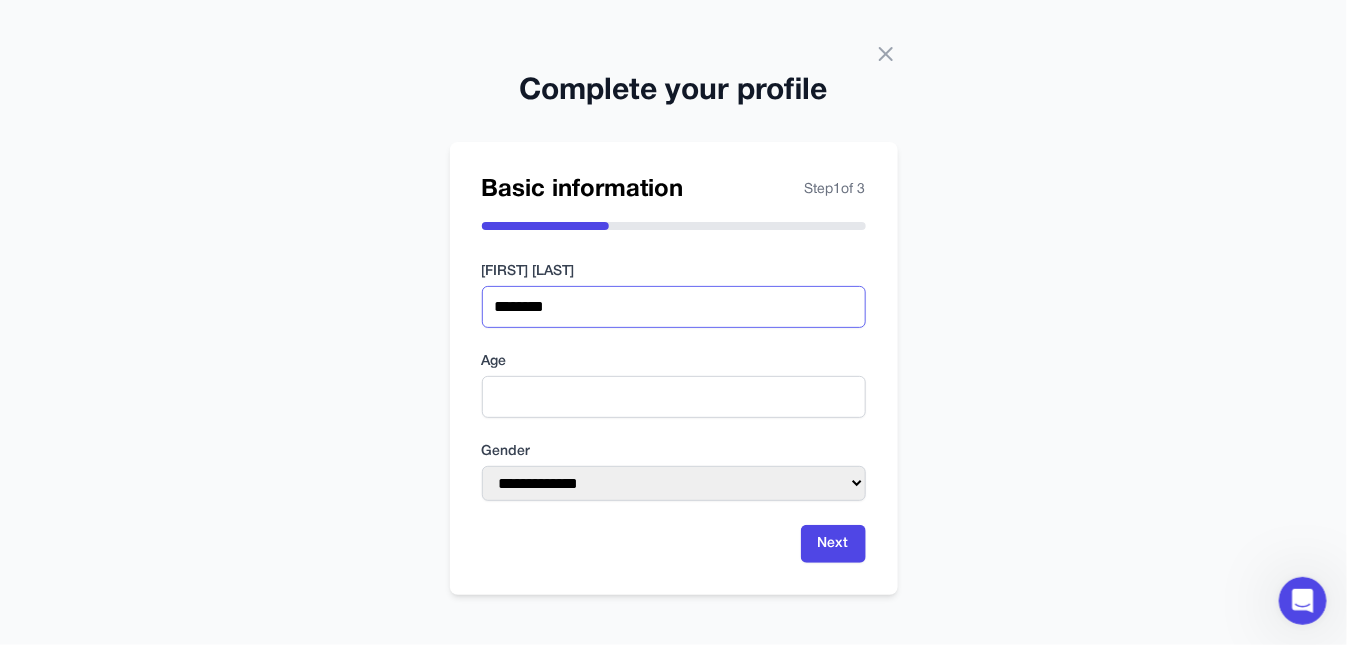 type on "********" 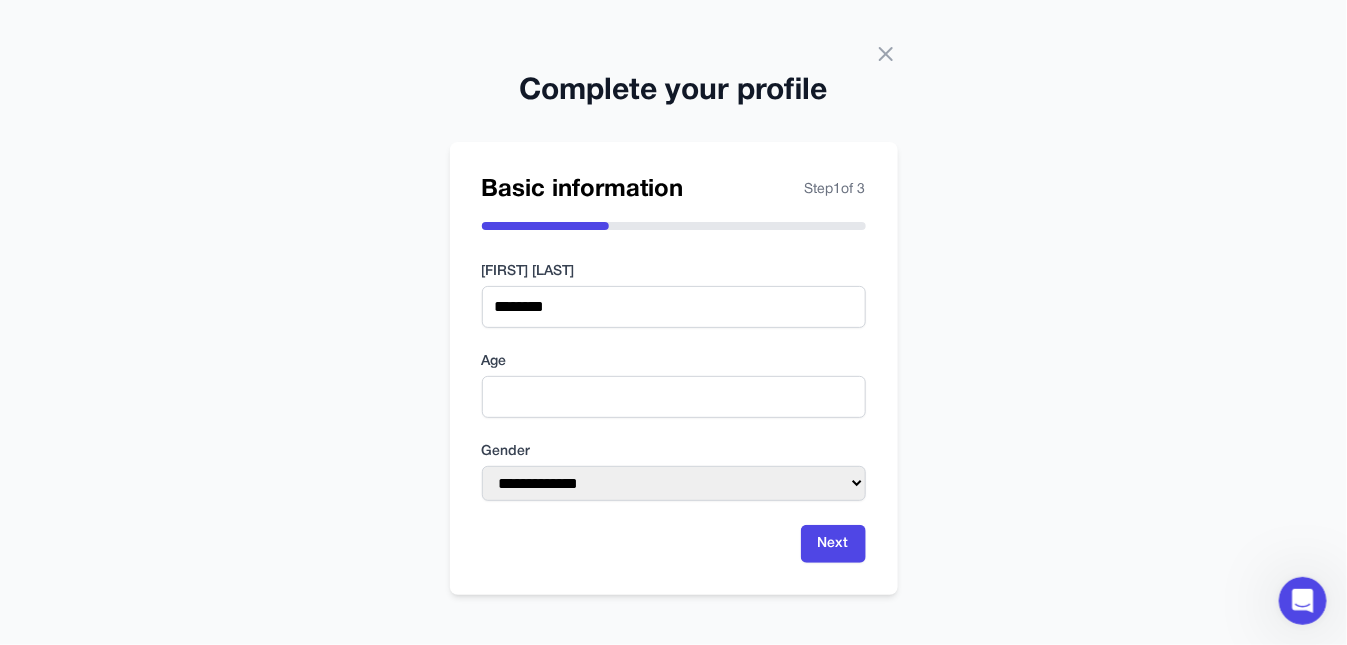 click on "Age" at bounding box center (674, 385) 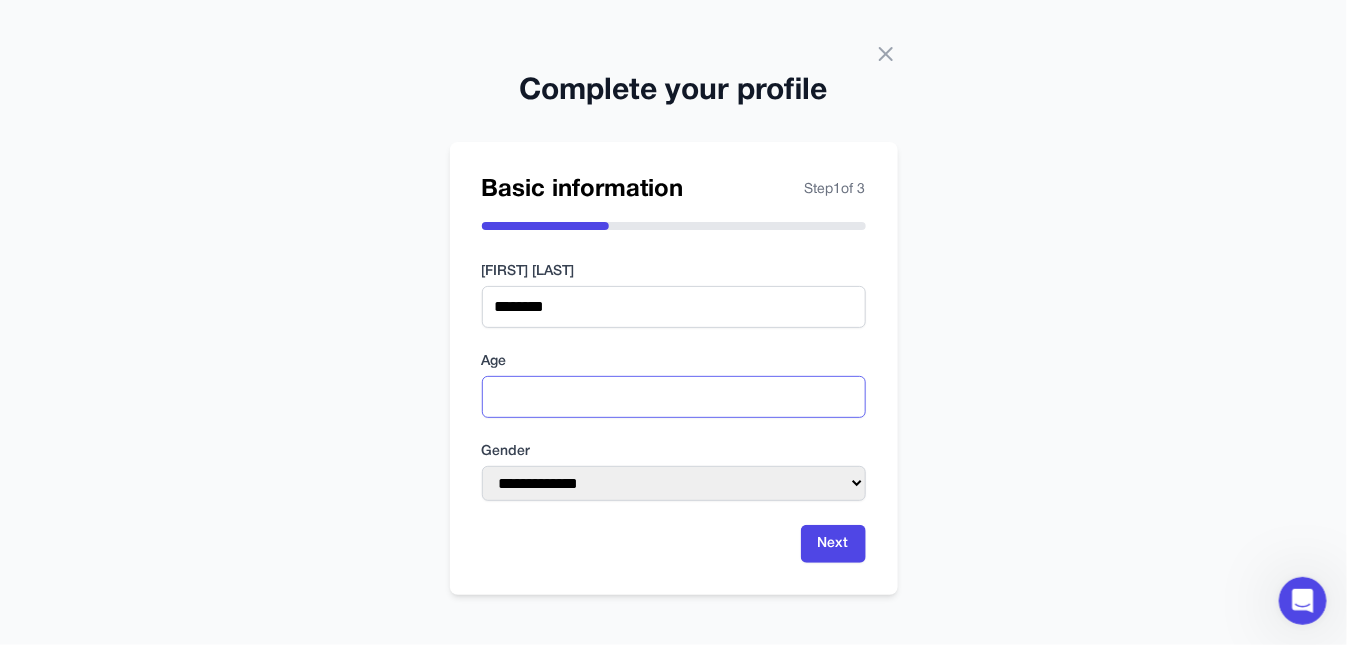 click at bounding box center (674, 397) 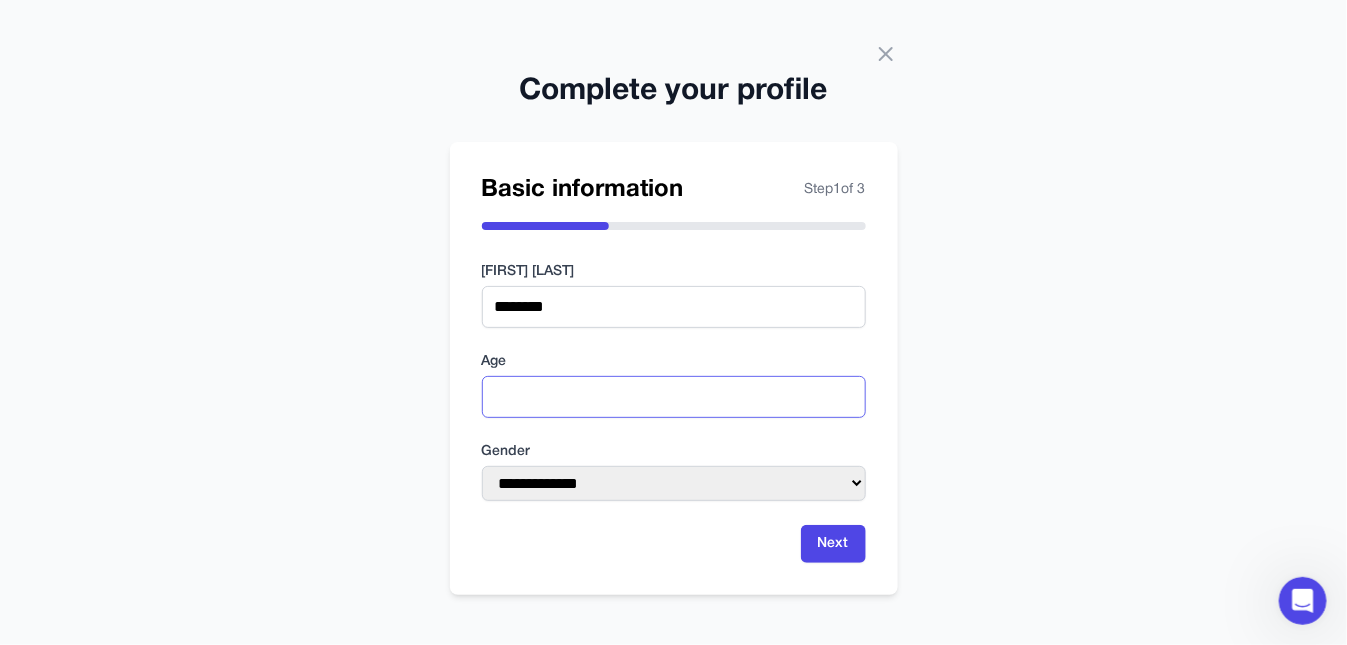 type on "**" 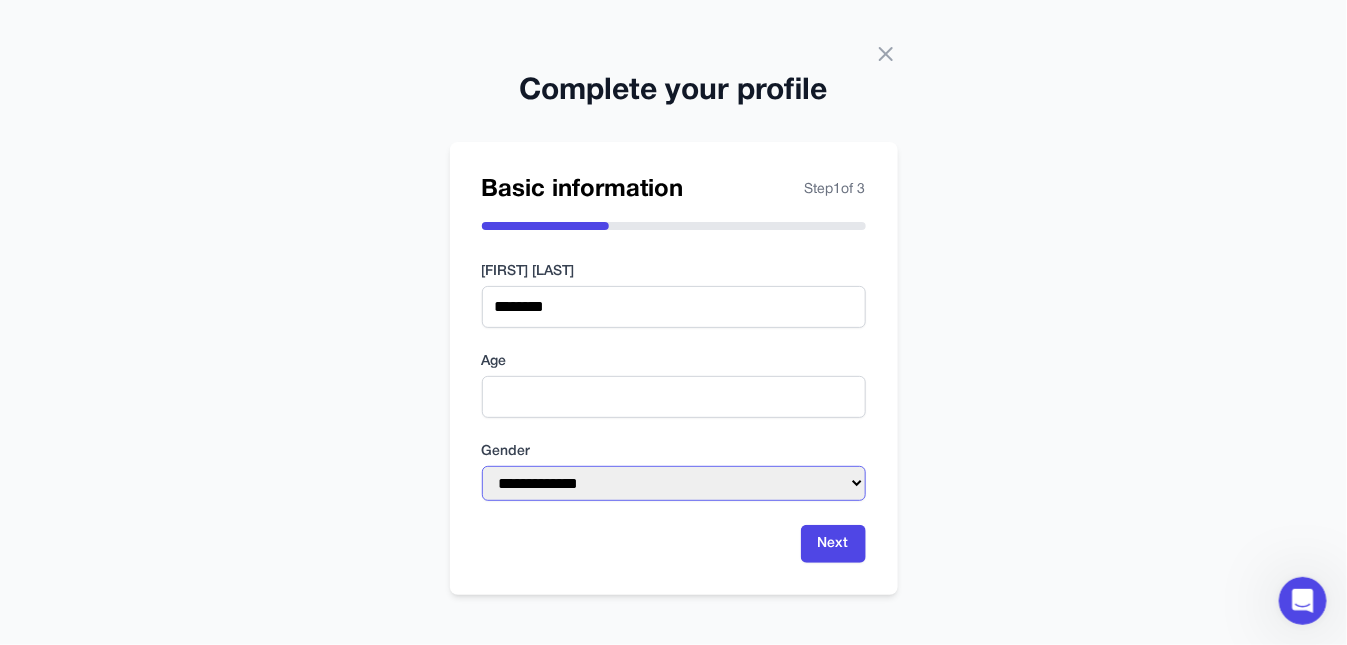click on "**********" at bounding box center (674, 483) 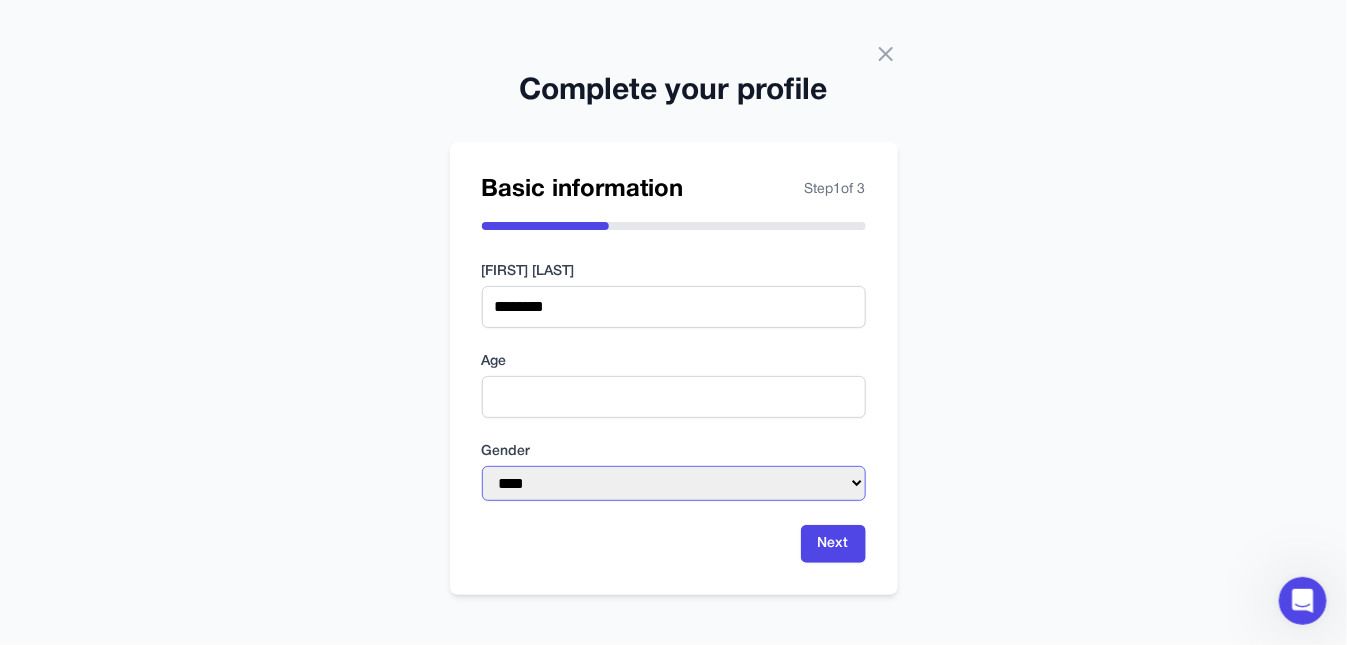click on "**********" at bounding box center (674, 483) 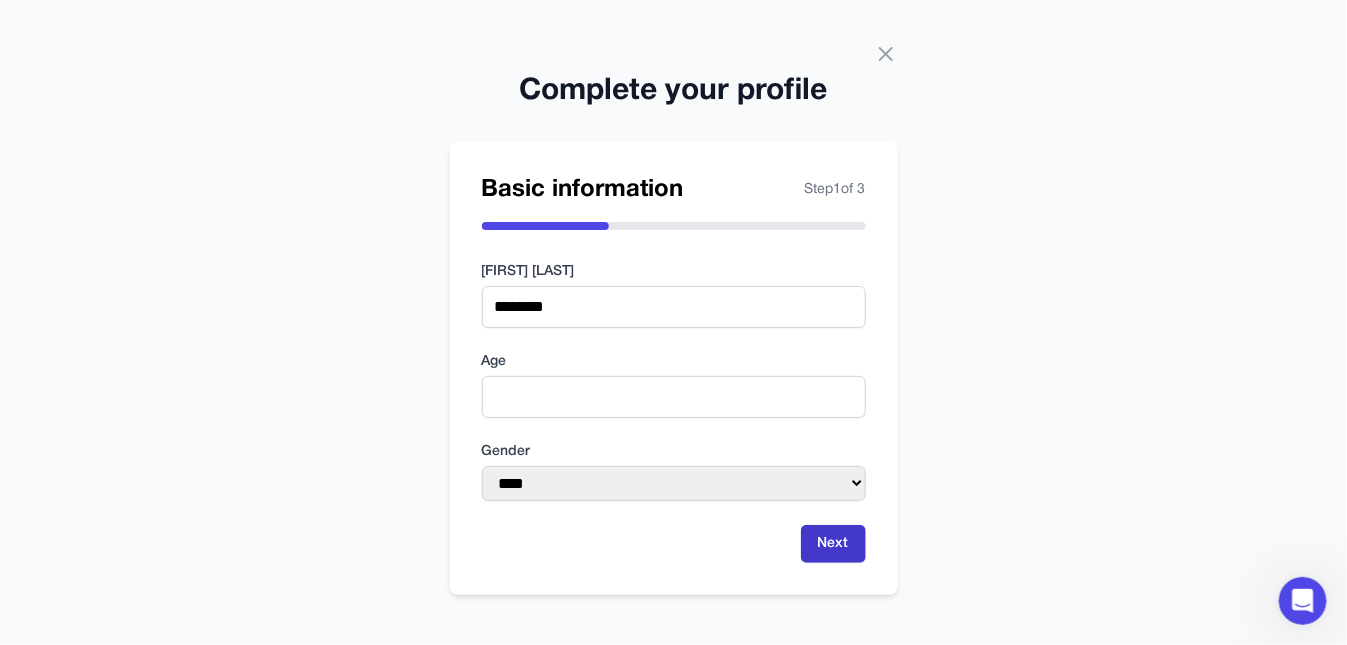 click on "Next" at bounding box center [833, 544] 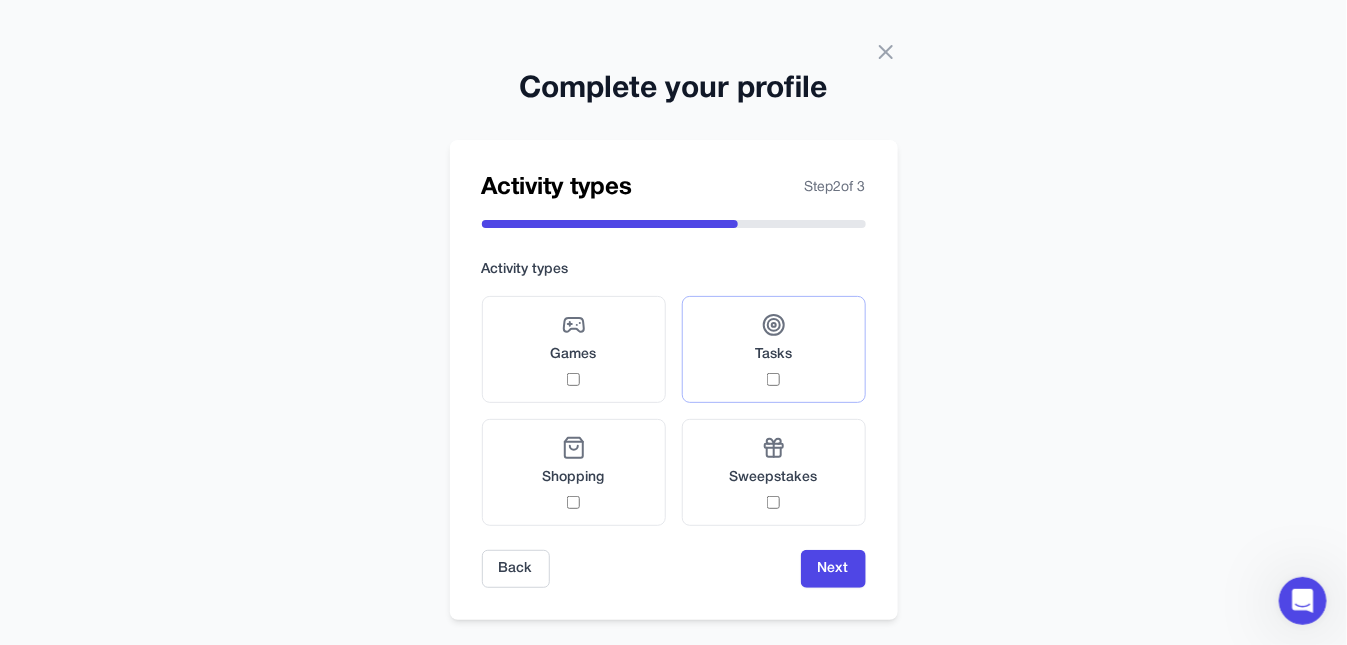 click on "Tasks" at bounding box center [774, 349] 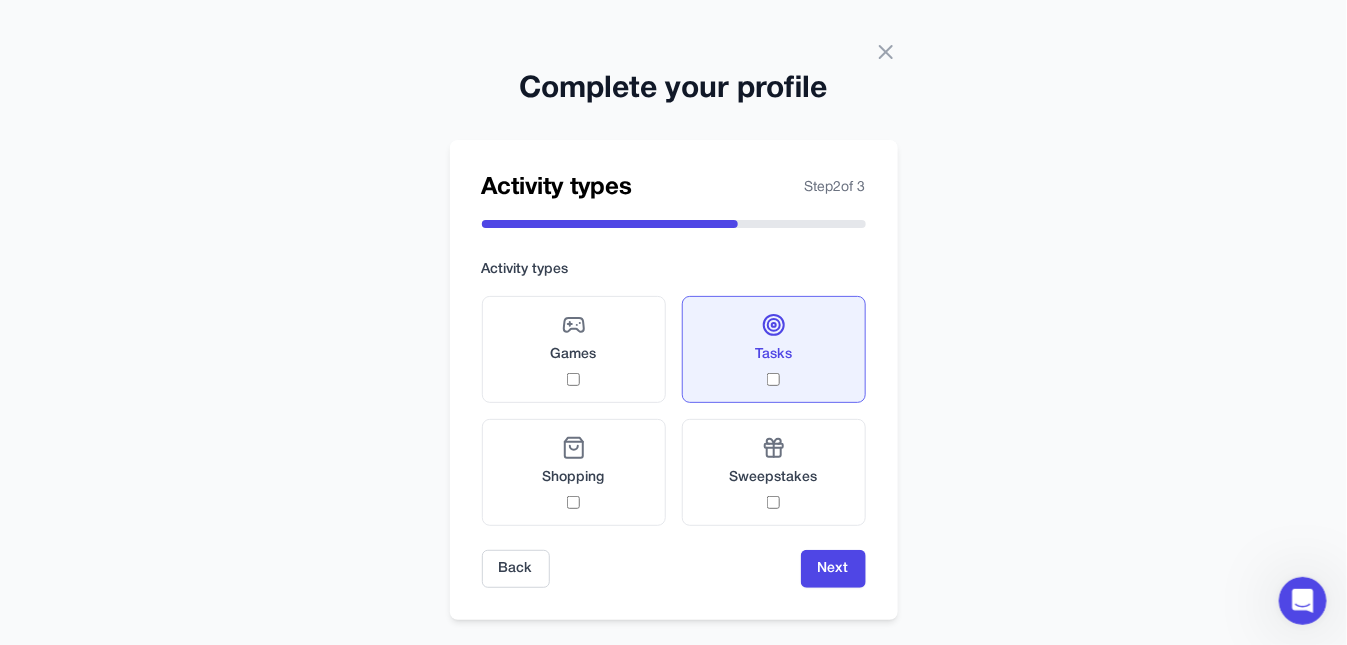 click on "Tasks" at bounding box center [773, 355] 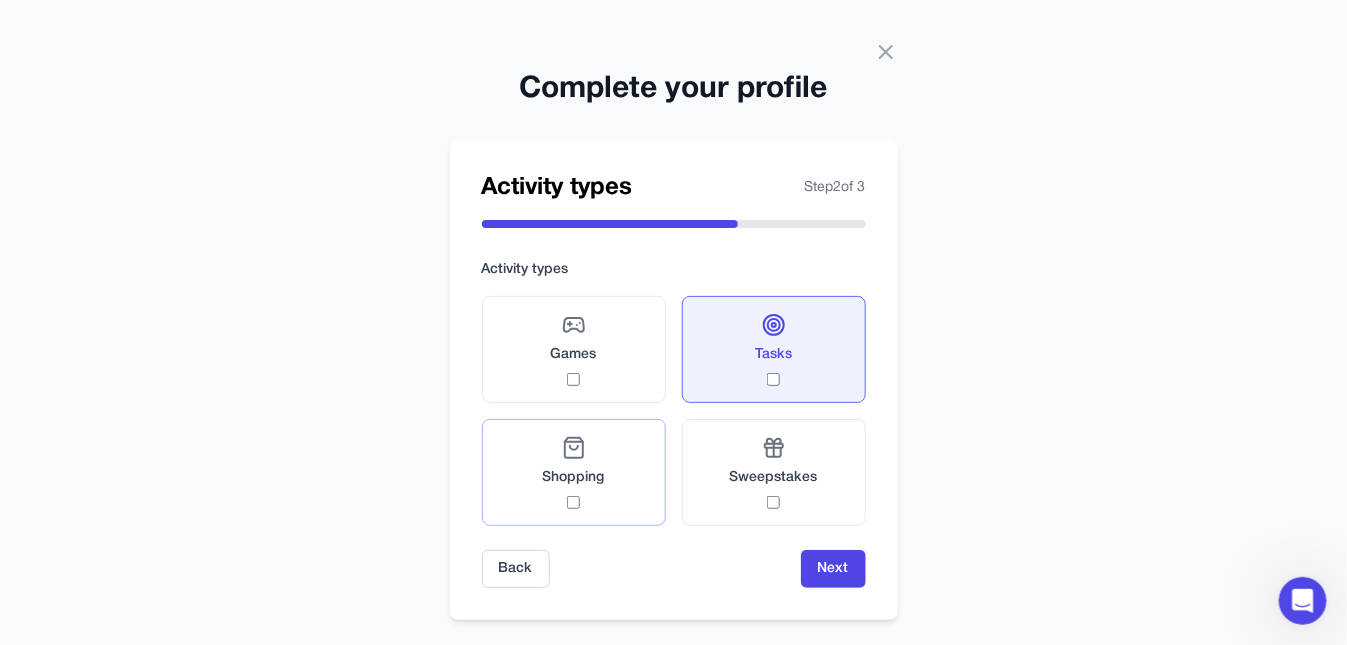 click on "Shopping" at bounding box center [574, 478] 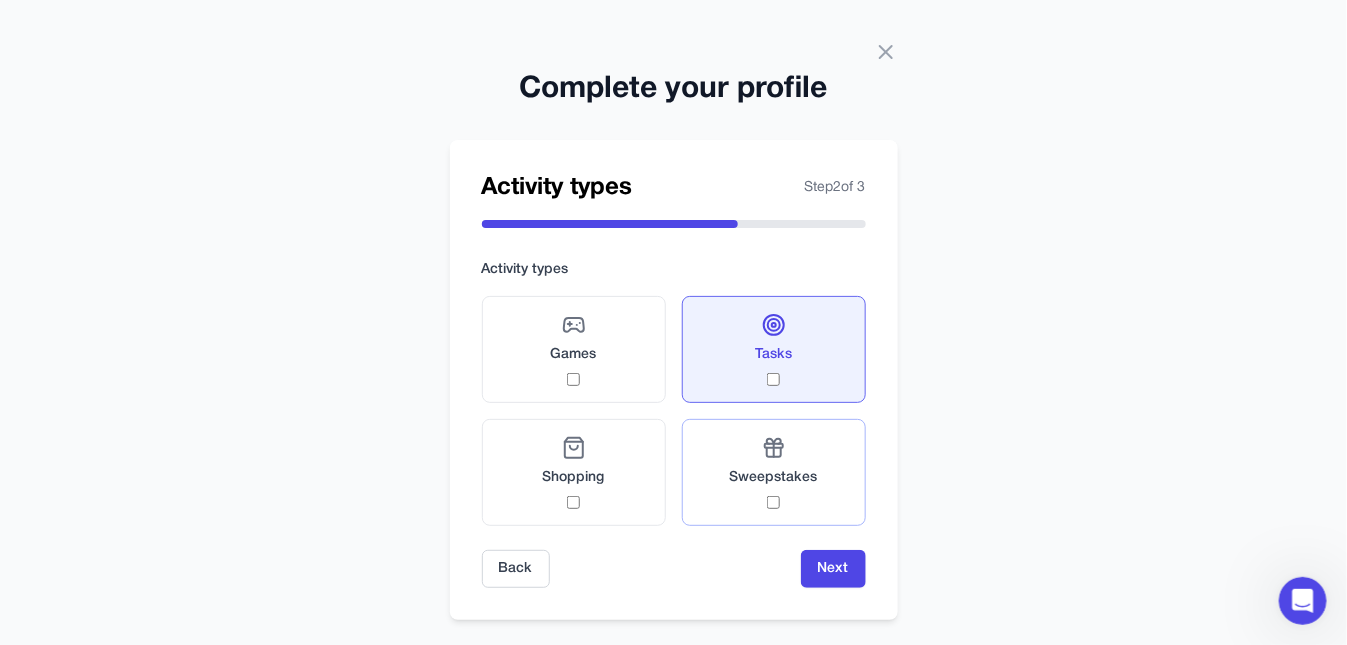 click on "Sweepstakes" at bounding box center (774, 478) 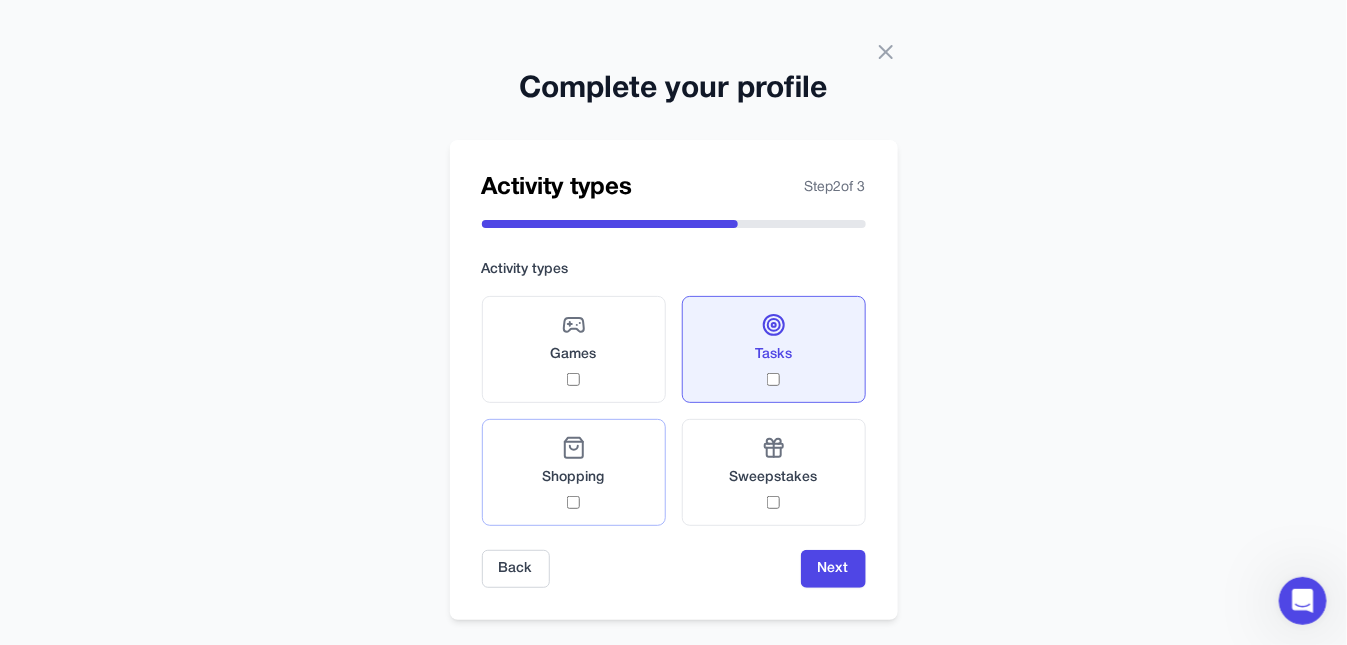 click on "Shopping" at bounding box center (574, 472) 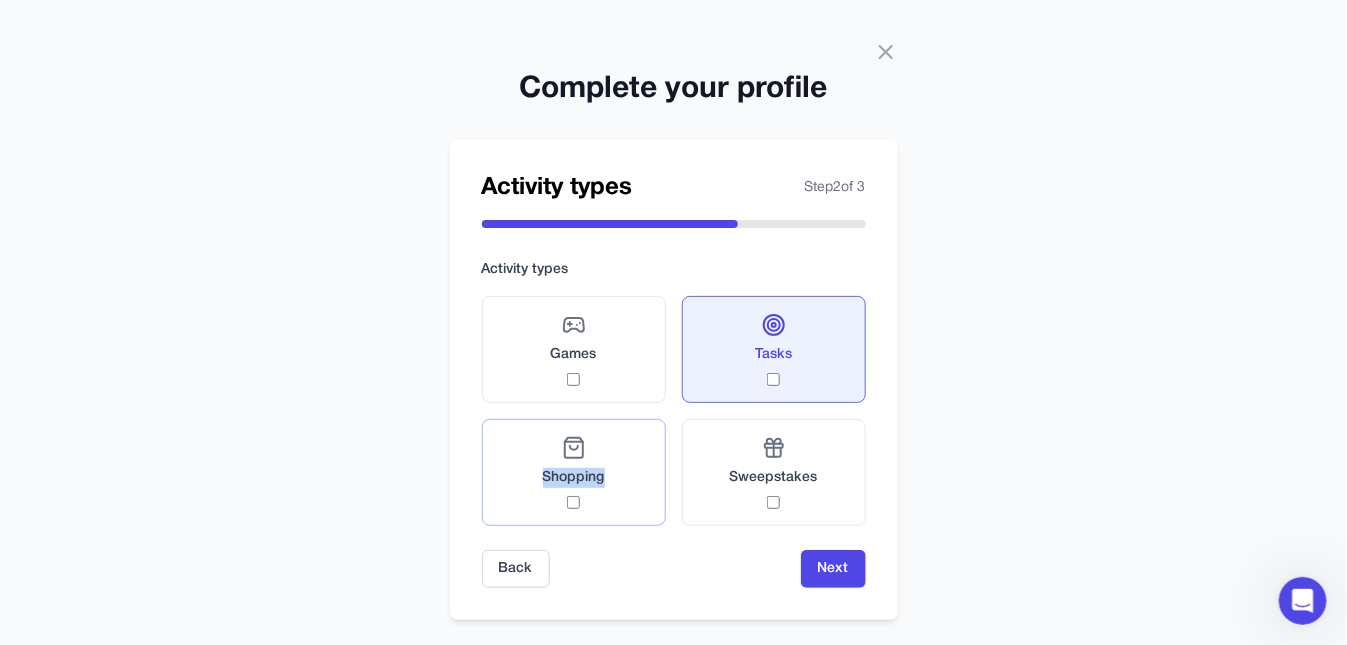 click on "Shopping" at bounding box center (574, 472) 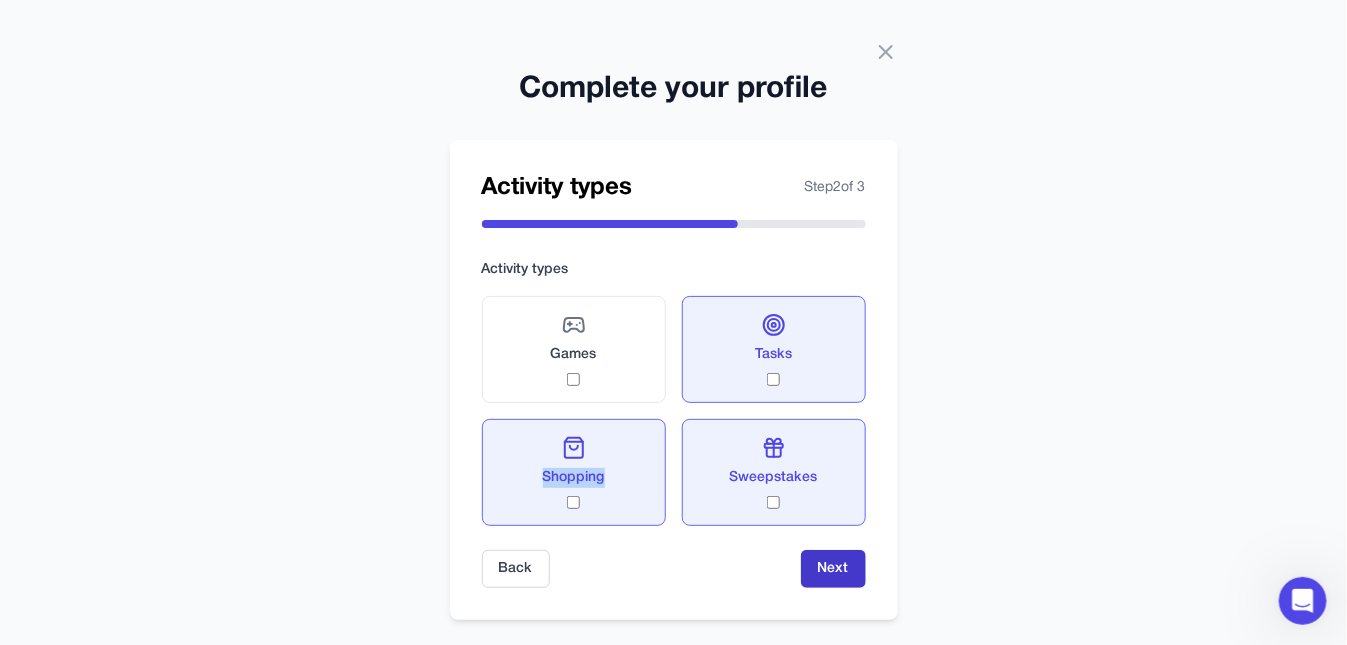 click on "Next" at bounding box center [833, 569] 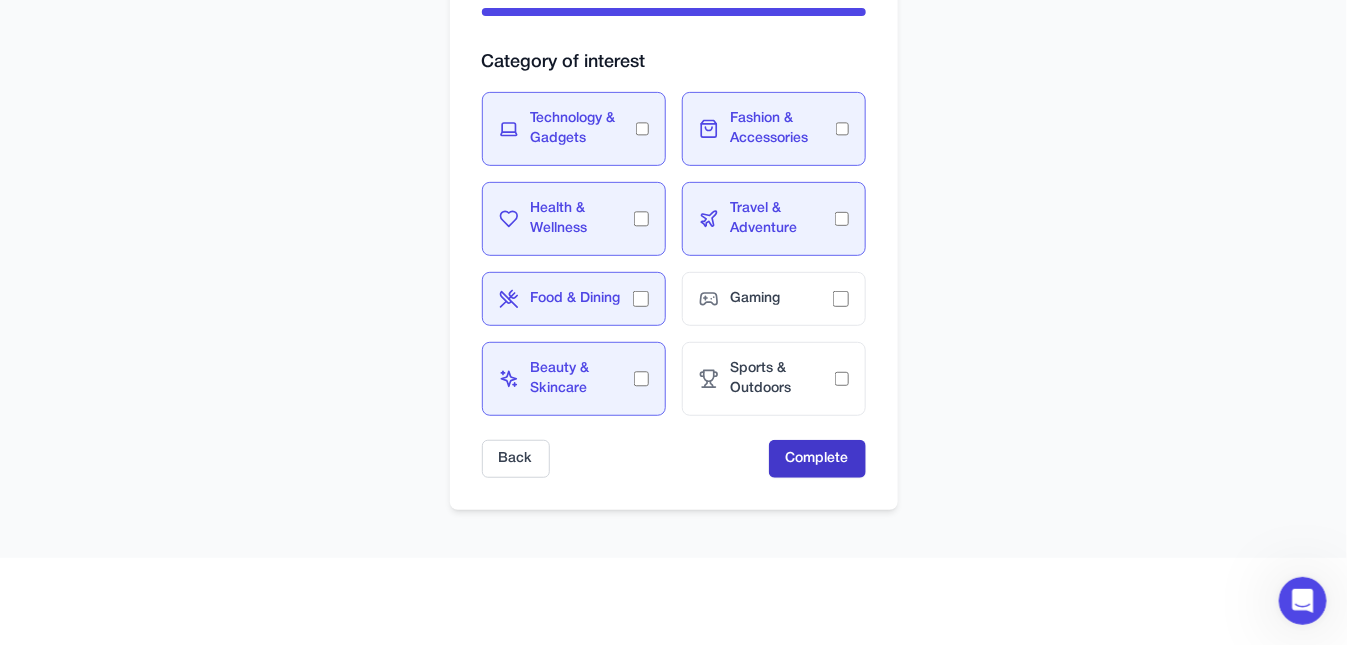 click on "Complete" at bounding box center (817, 459) 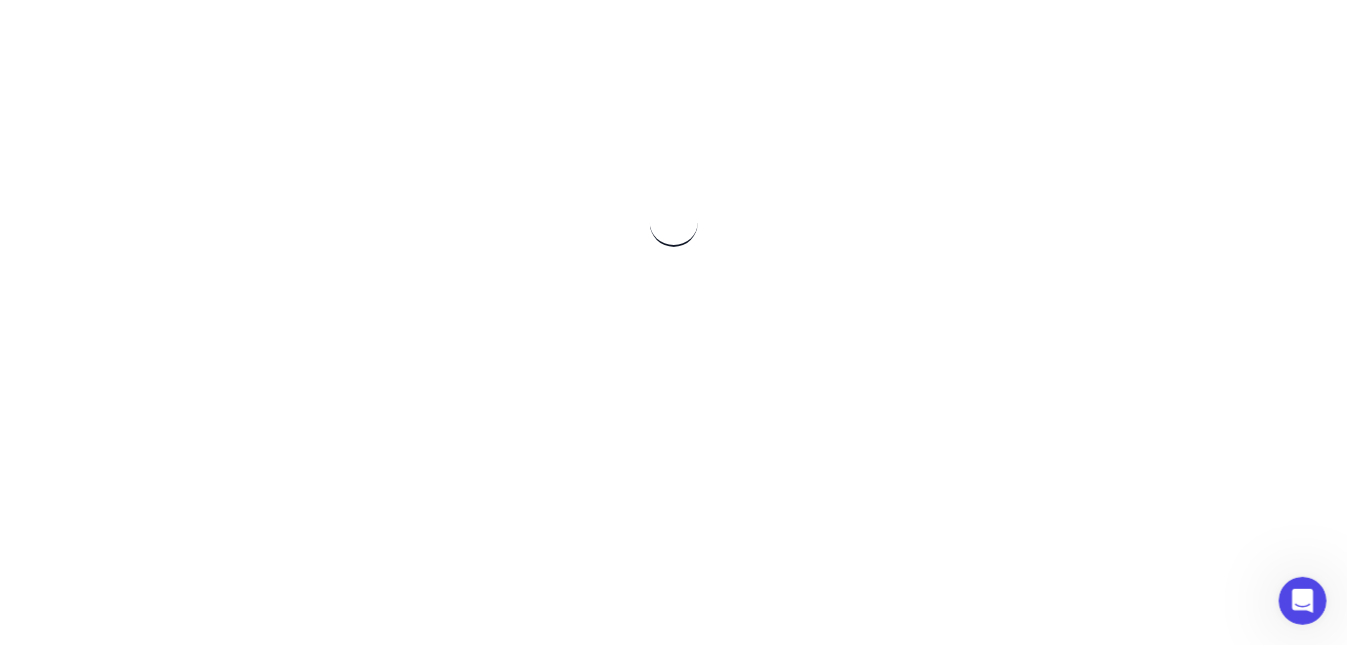 scroll, scrollTop: 212, scrollLeft: 0, axis: vertical 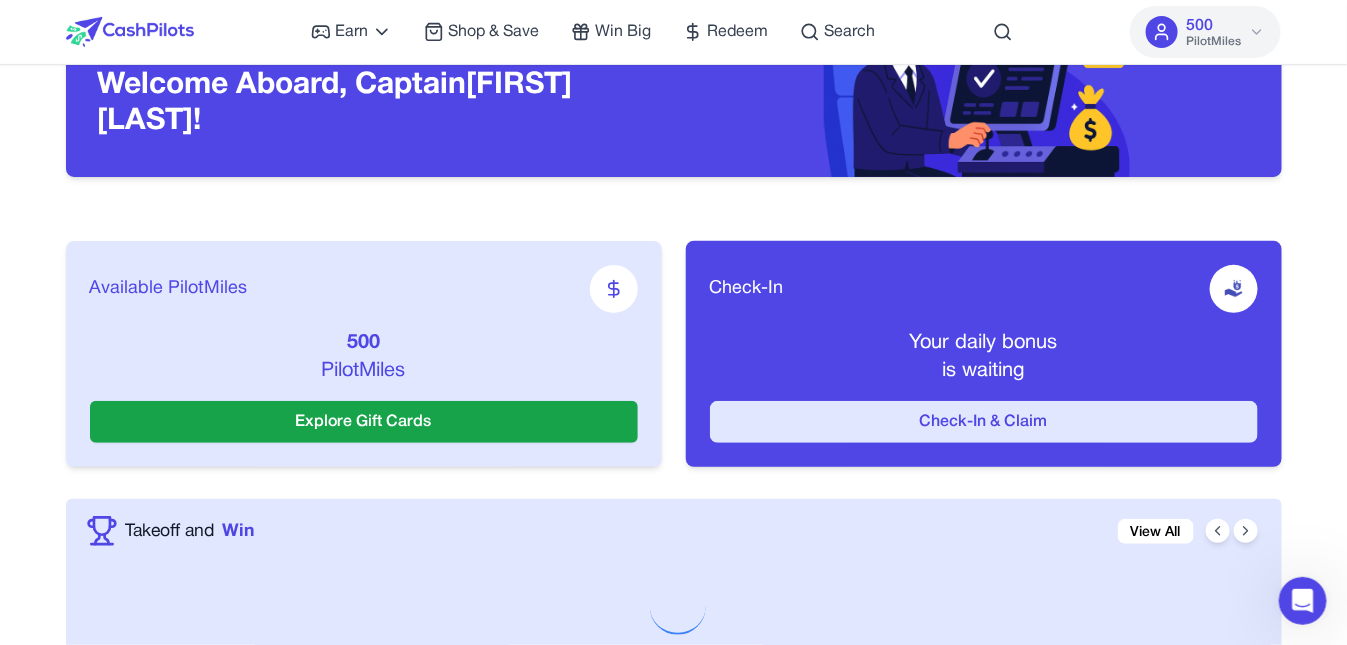 click on "Check-In & Claim" at bounding box center (984, 422) 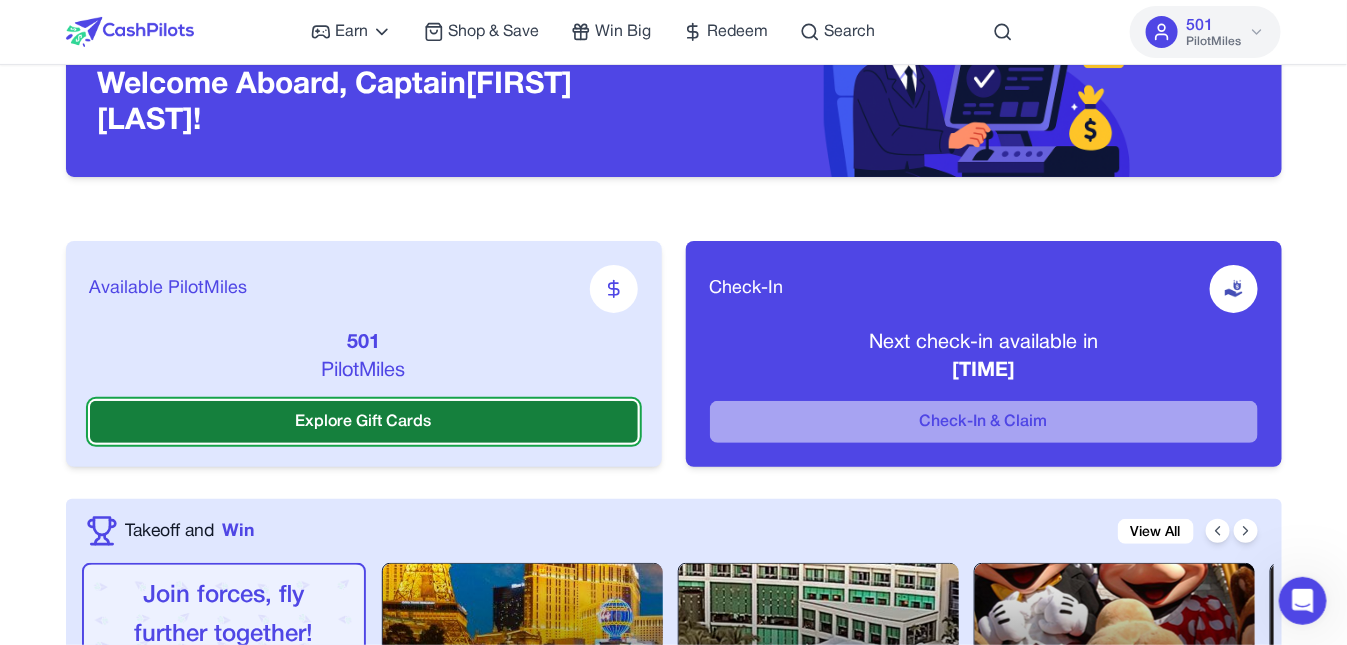 click on "Explore Gift Cards" at bounding box center (364, 422) 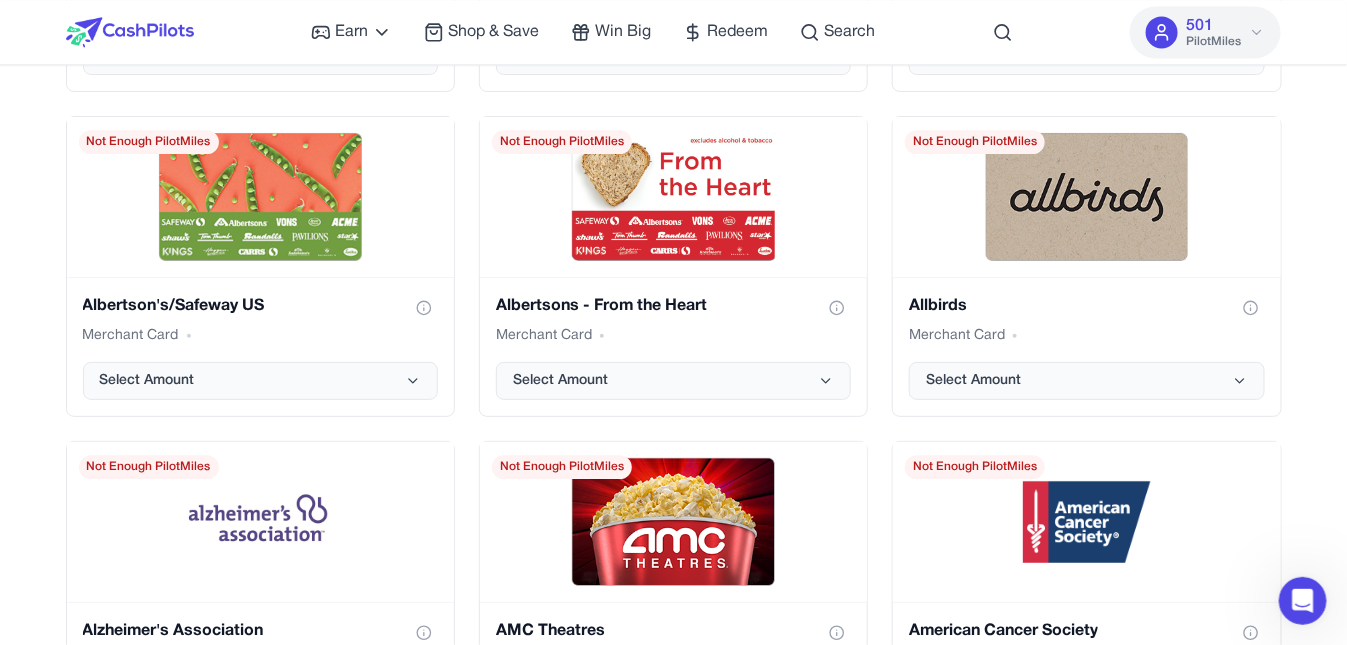 scroll, scrollTop: 0, scrollLeft: 0, axis: both 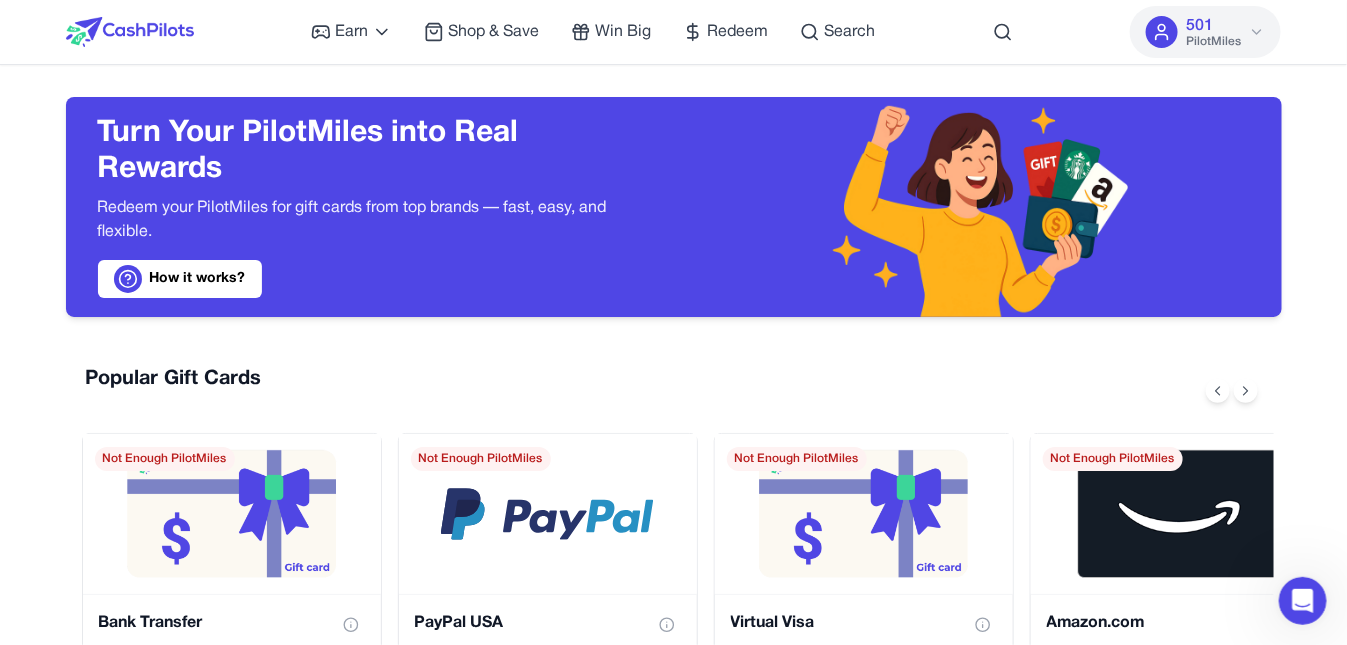 click on "501" at bounding box center (1199, 26) 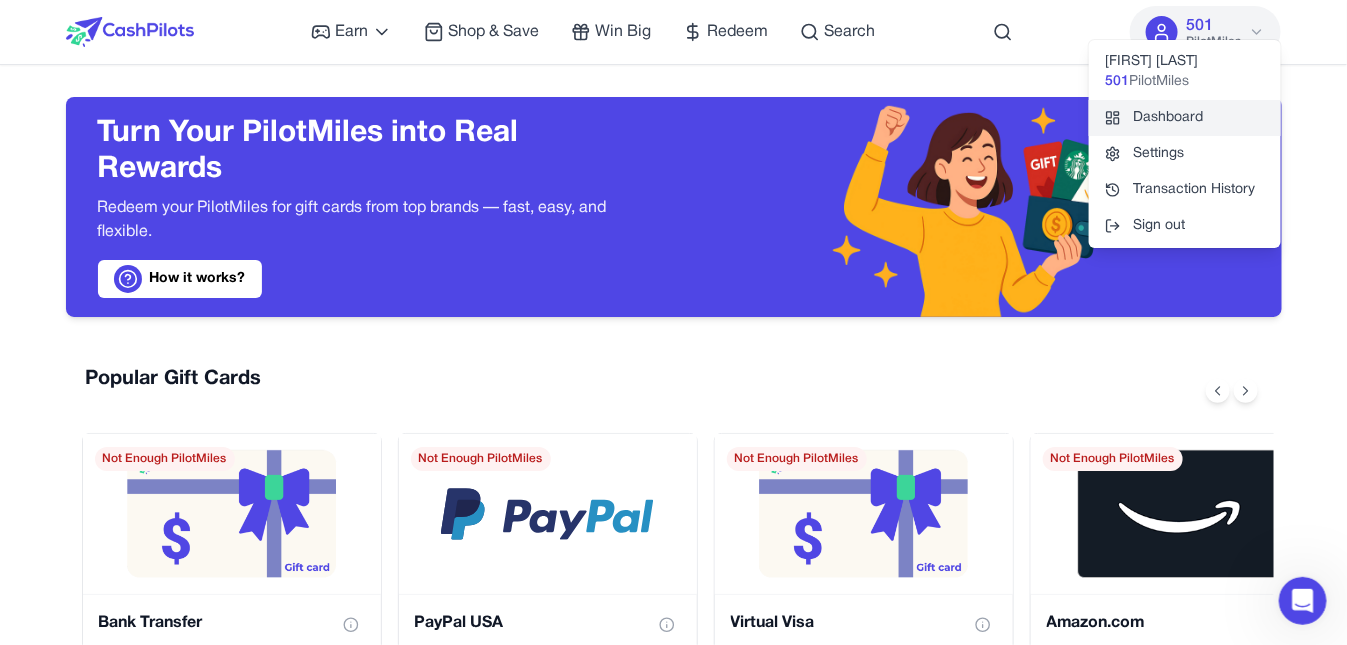 click on "Dashboard" at bounding box center (1185, 118) 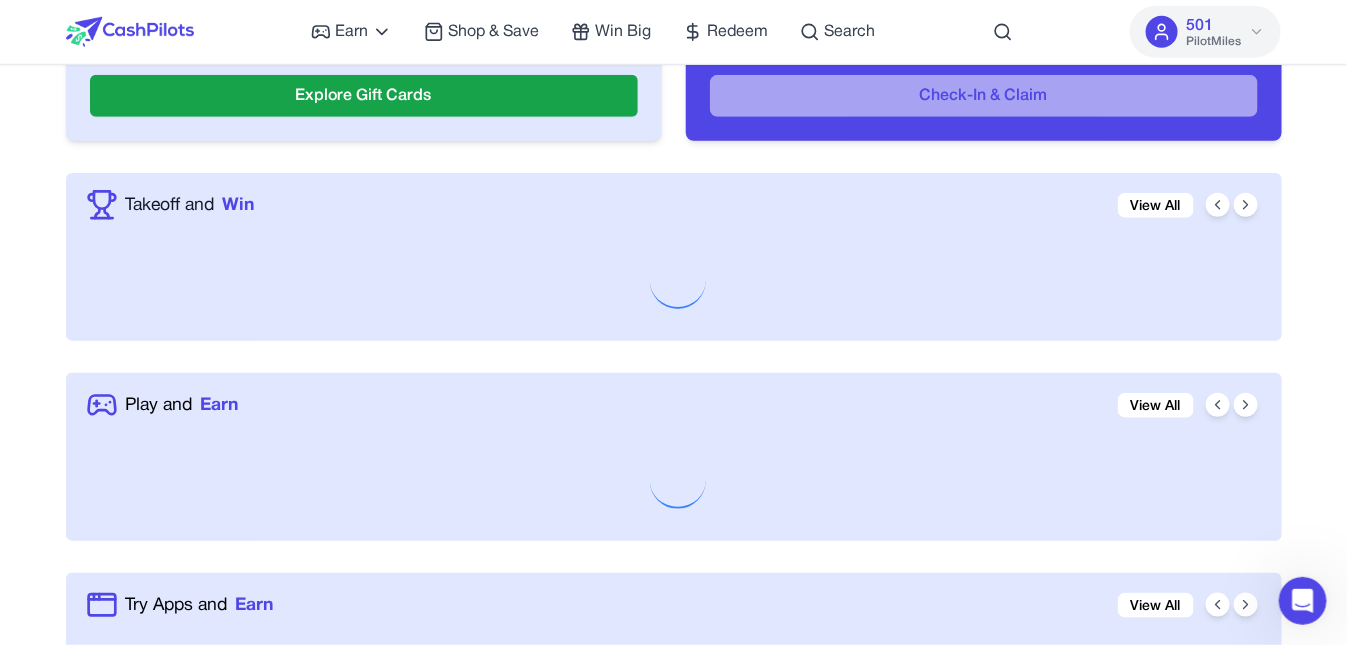 scroll, scrollTop: 555, scrollLeft: 0, axis: vertical 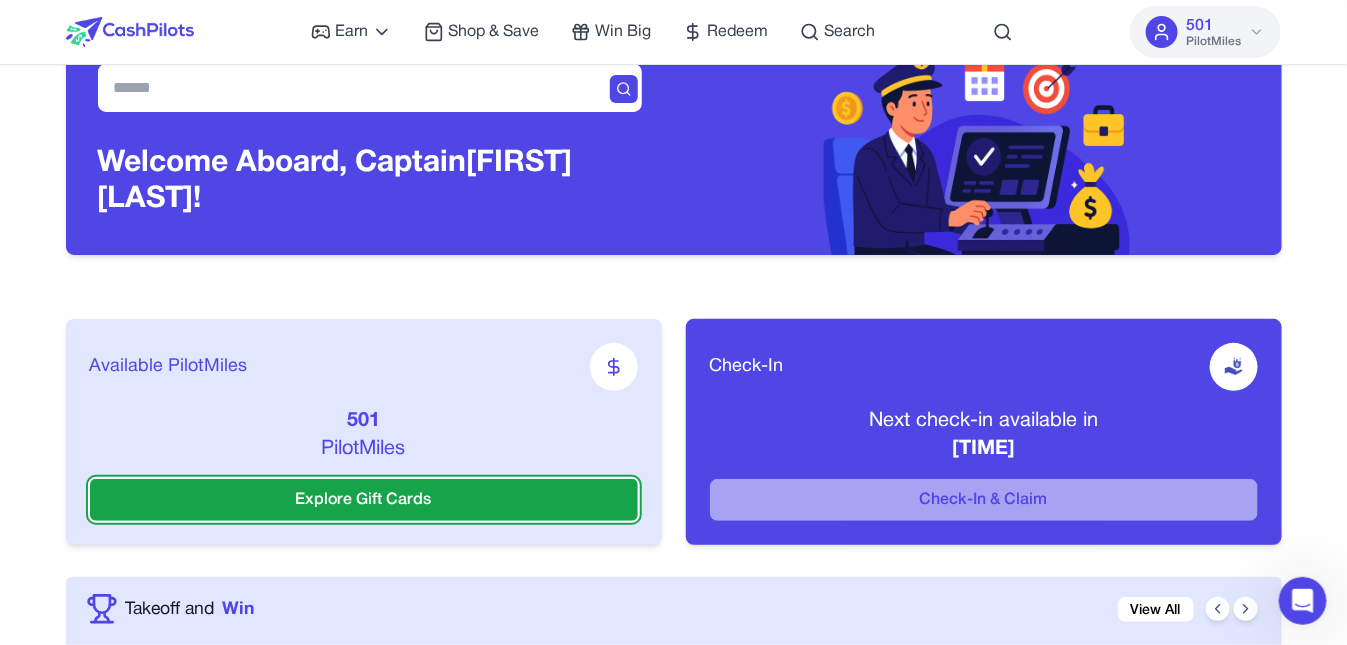 click on "Explore Gift Cards" at bounding box center [364, 500] 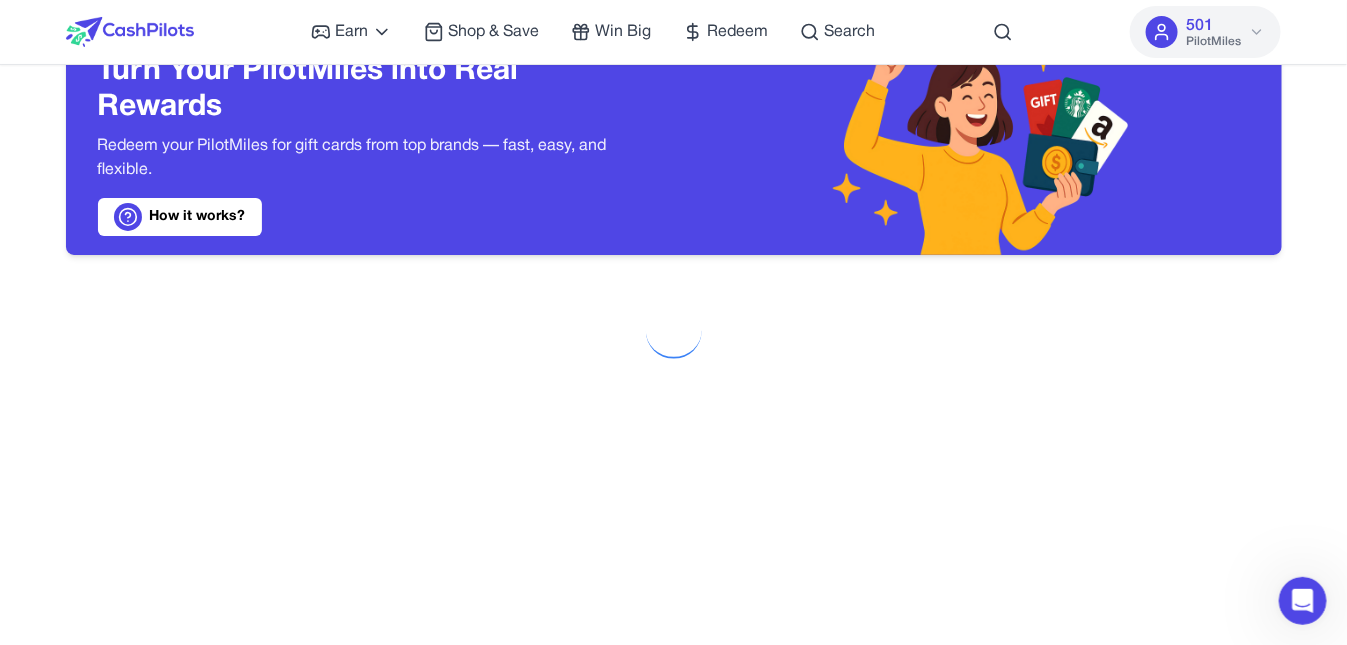 scroll, scrollTop: 0, scrollLeft: 0, axis: both 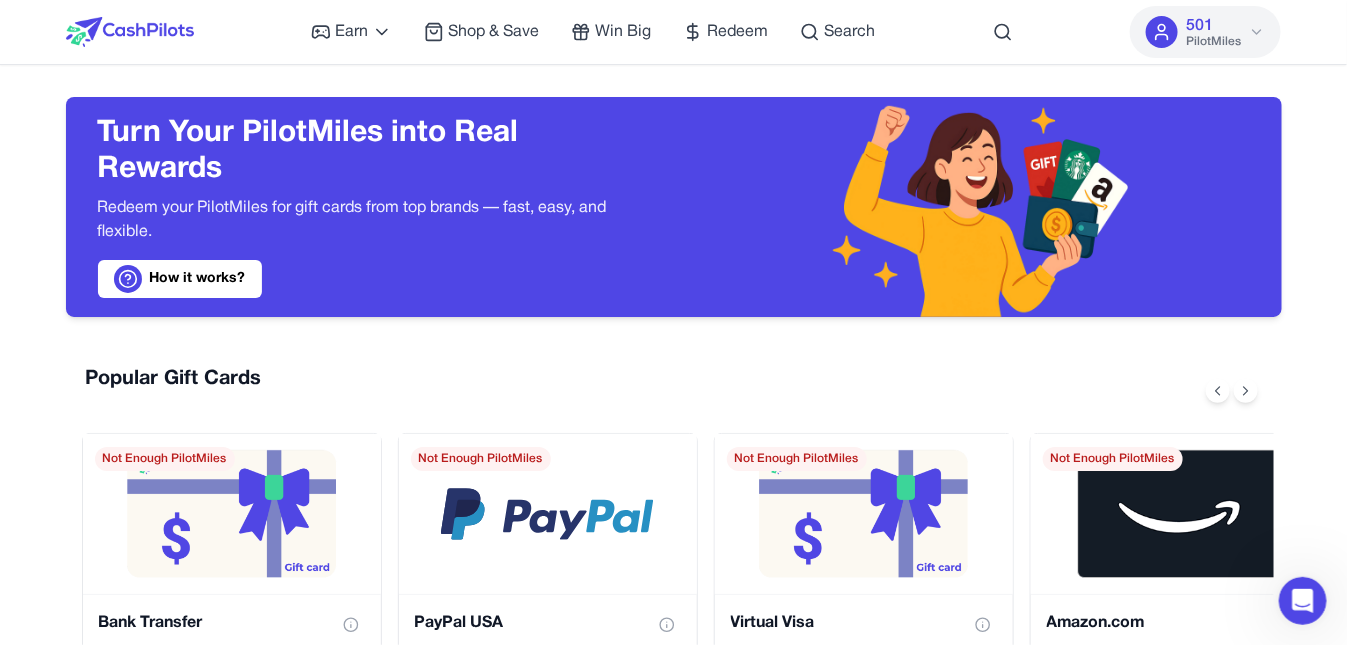drag, startPoint x: 168, startPoint y: 260, endPoint x: 163, endPoint y: 279, distance: 19.646883 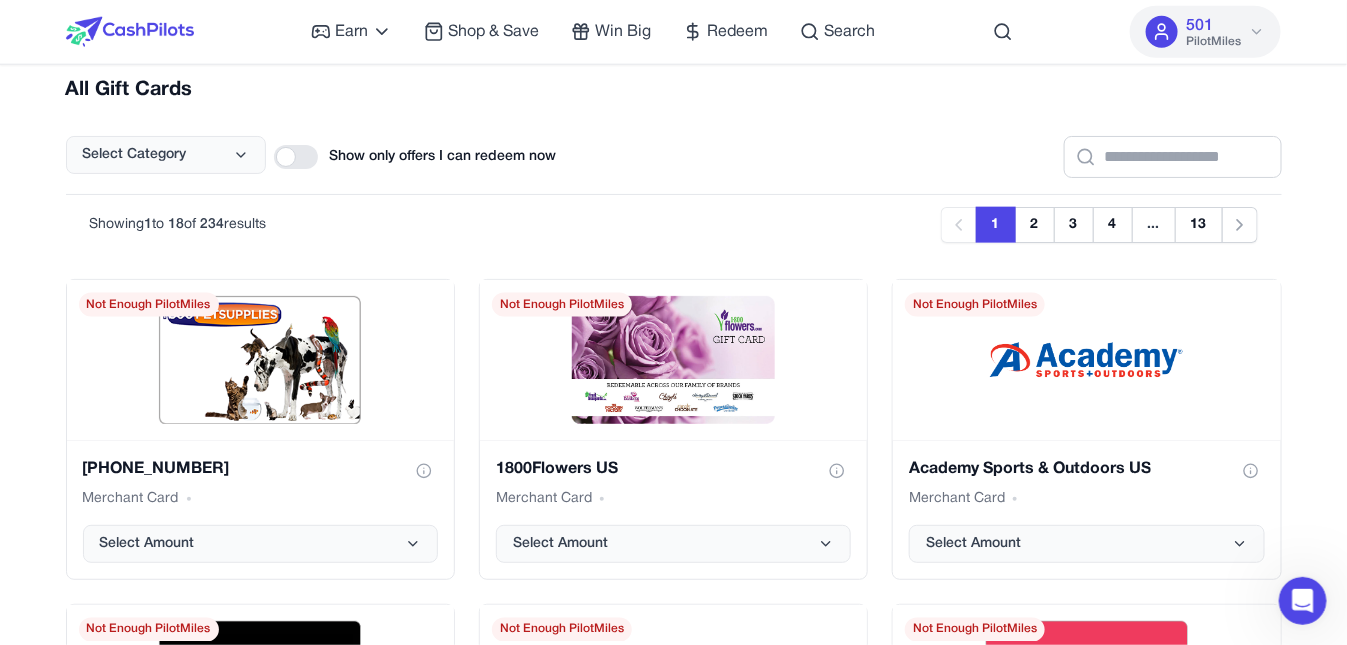 scroll, scrollTop: 748, scrollLeft: 0, axis: vertical 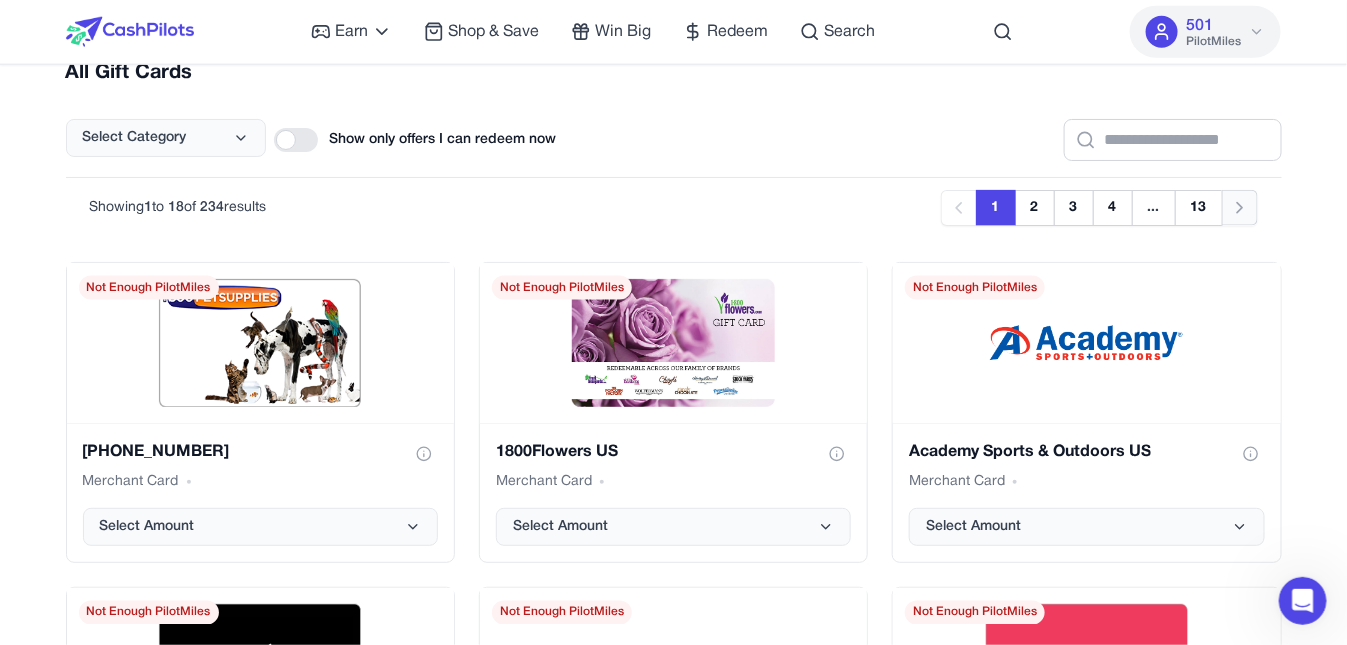 click 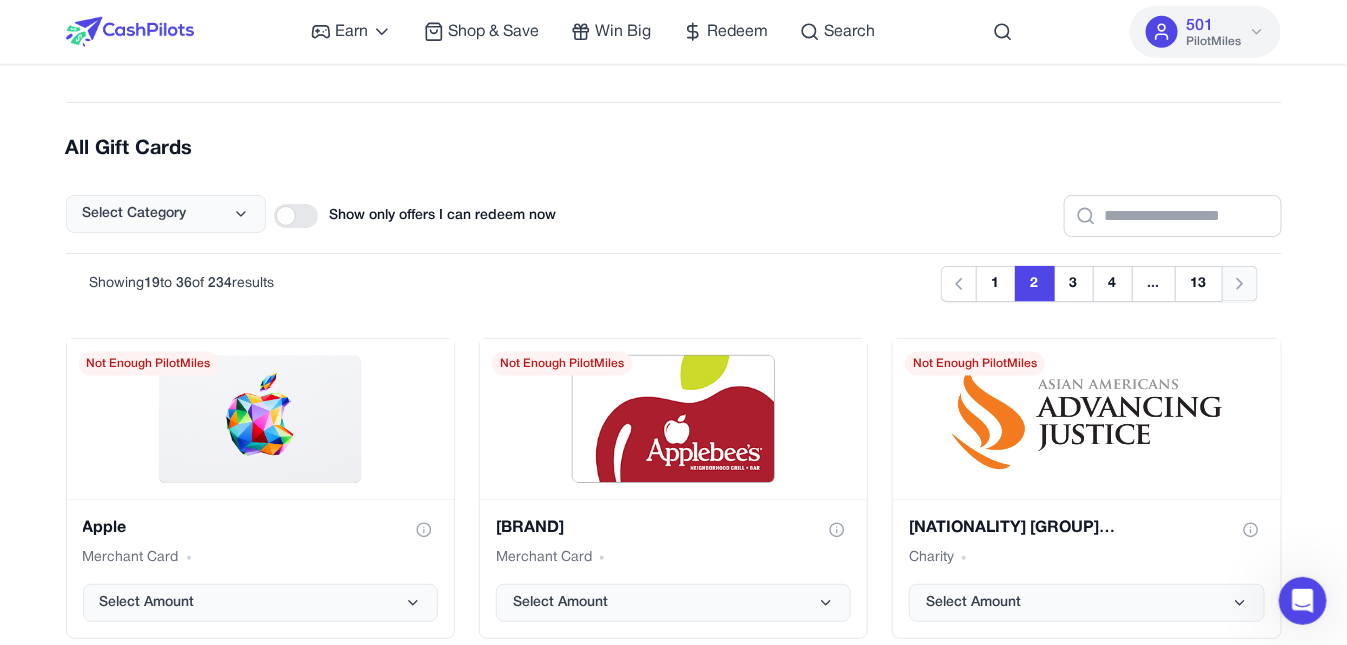 click on "Next" at bounding box center [1240, 284] 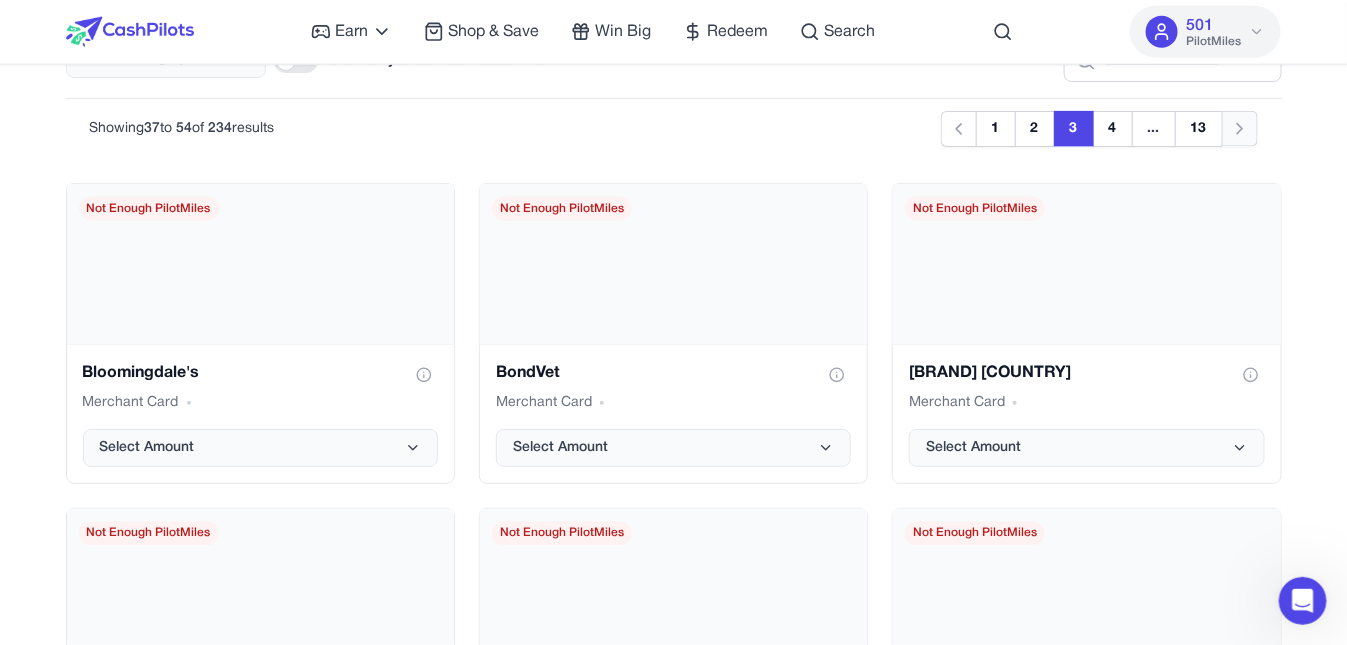 scroll, scrollTop: 841, scrollLeft: 0, axis: vertical 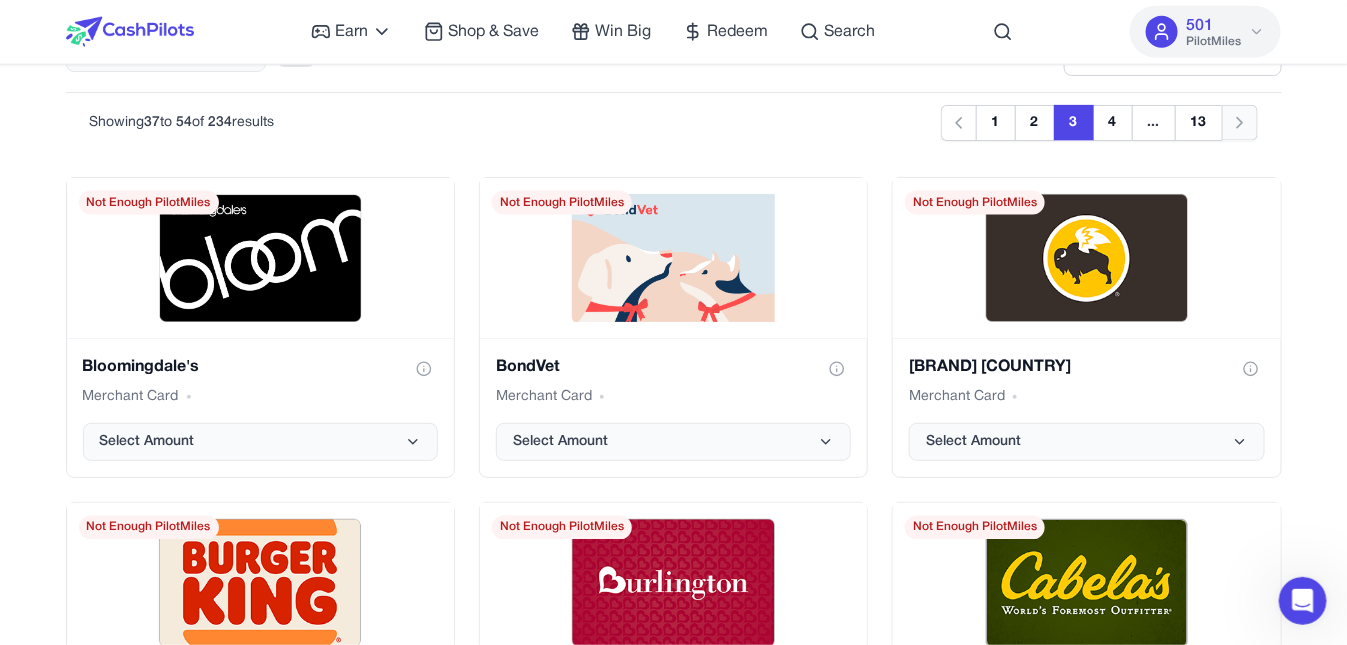 click 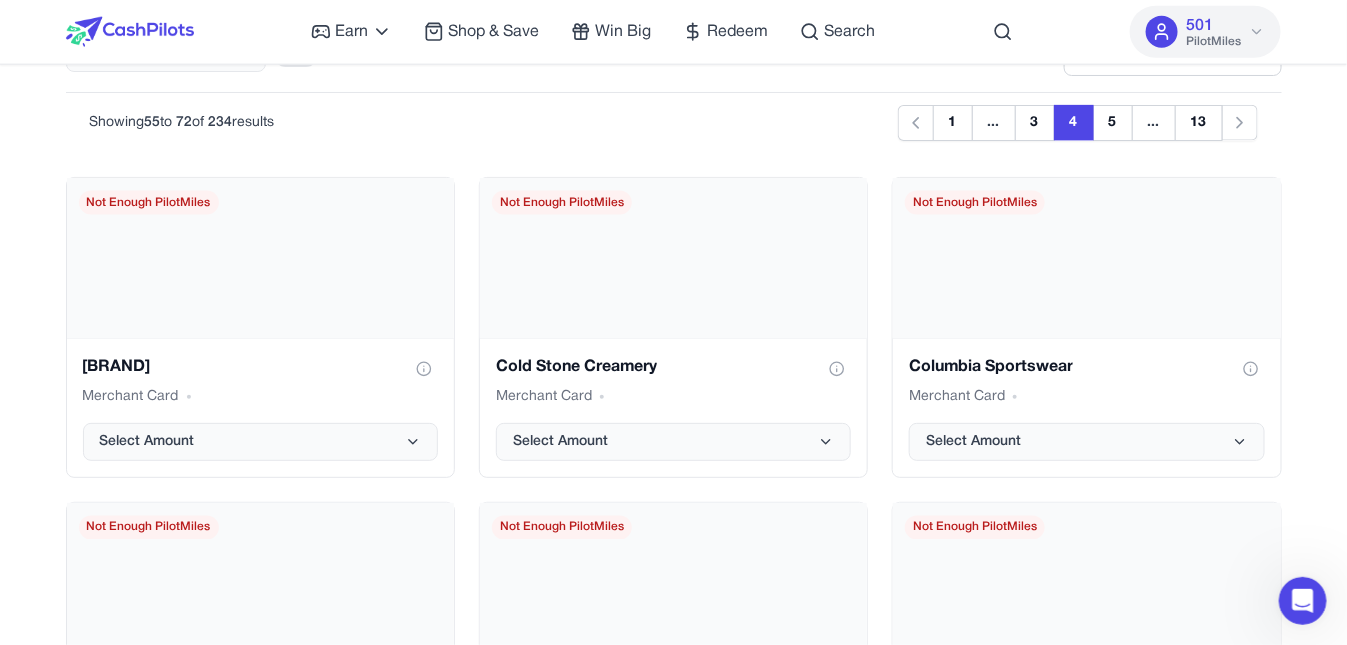 scroll, scrollTop: 812, scrollLeft: 0, axis: vertical 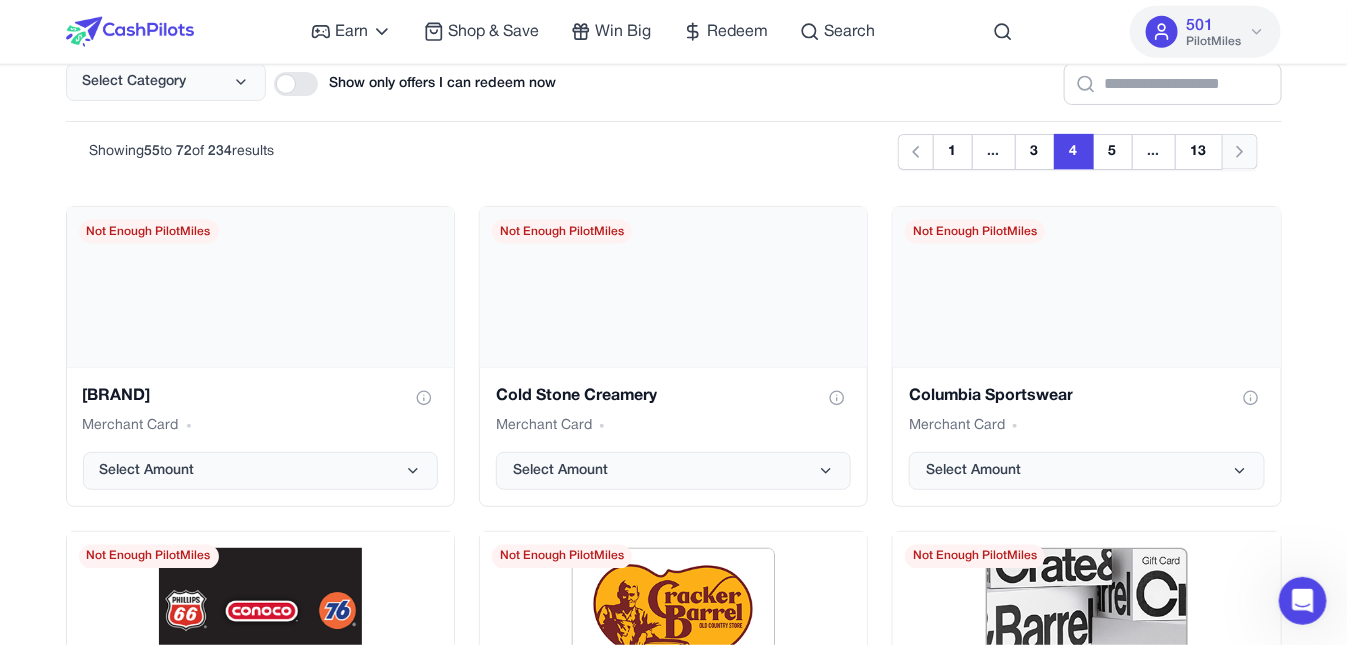 click 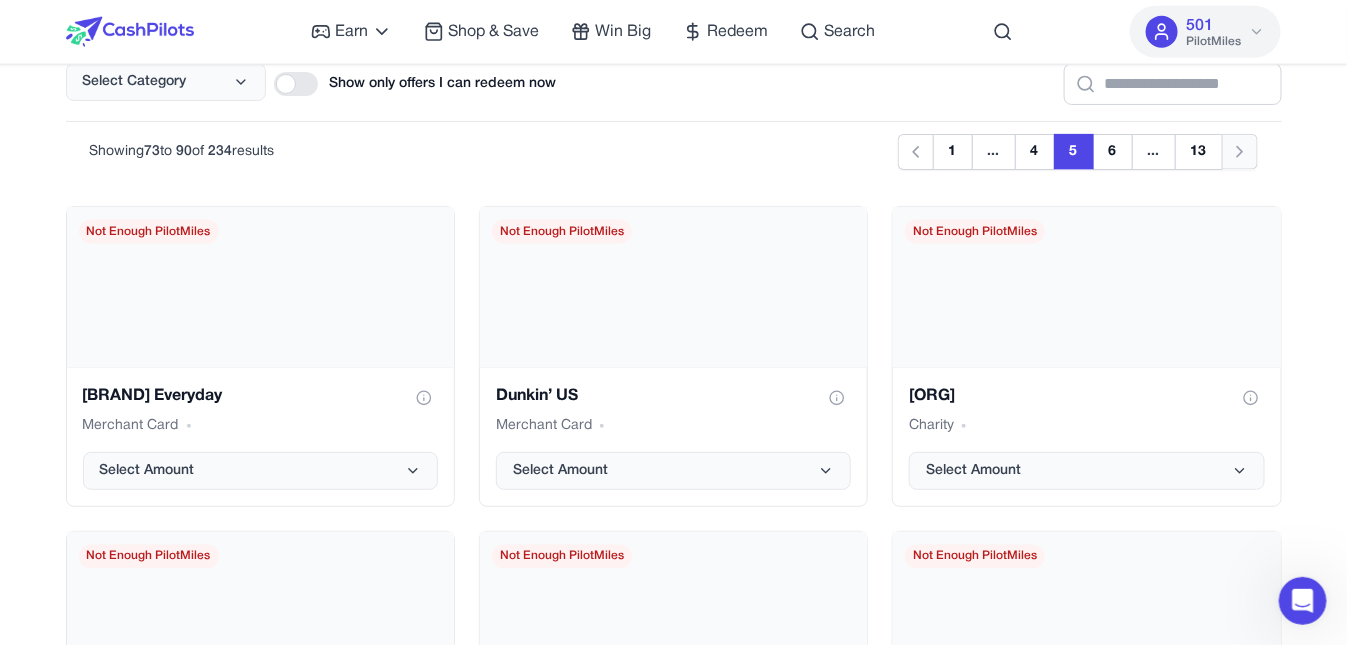 click 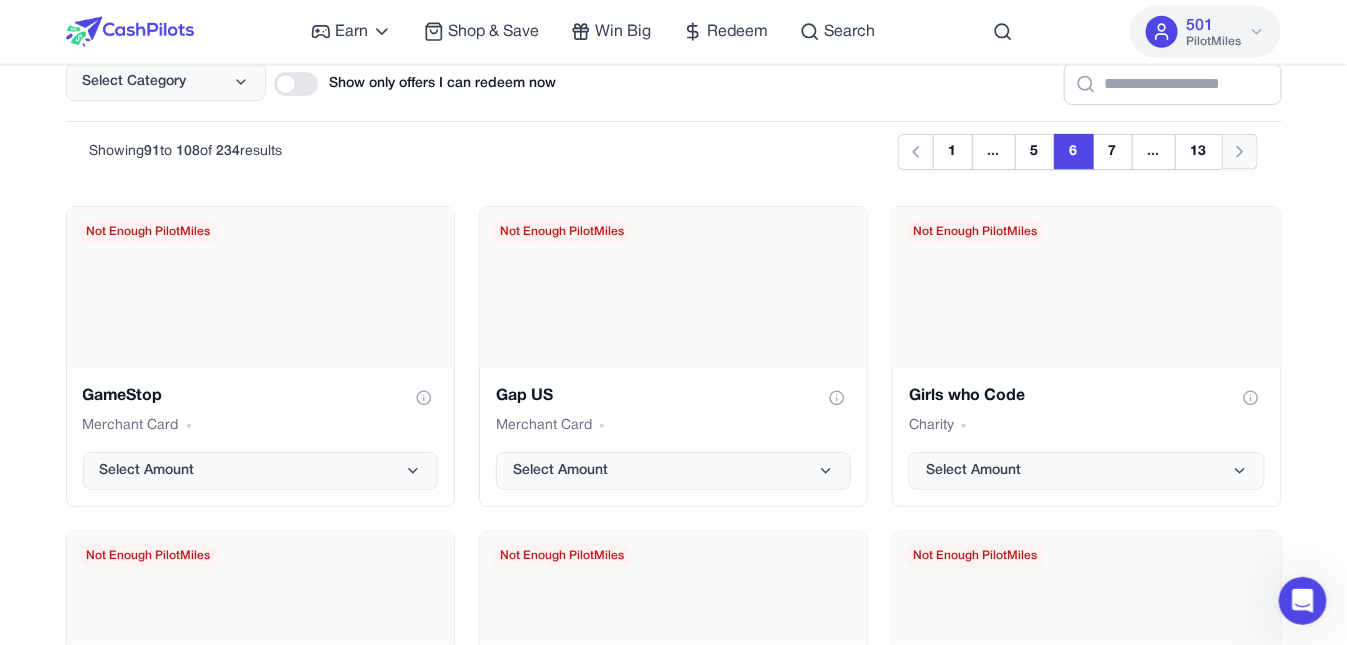 click 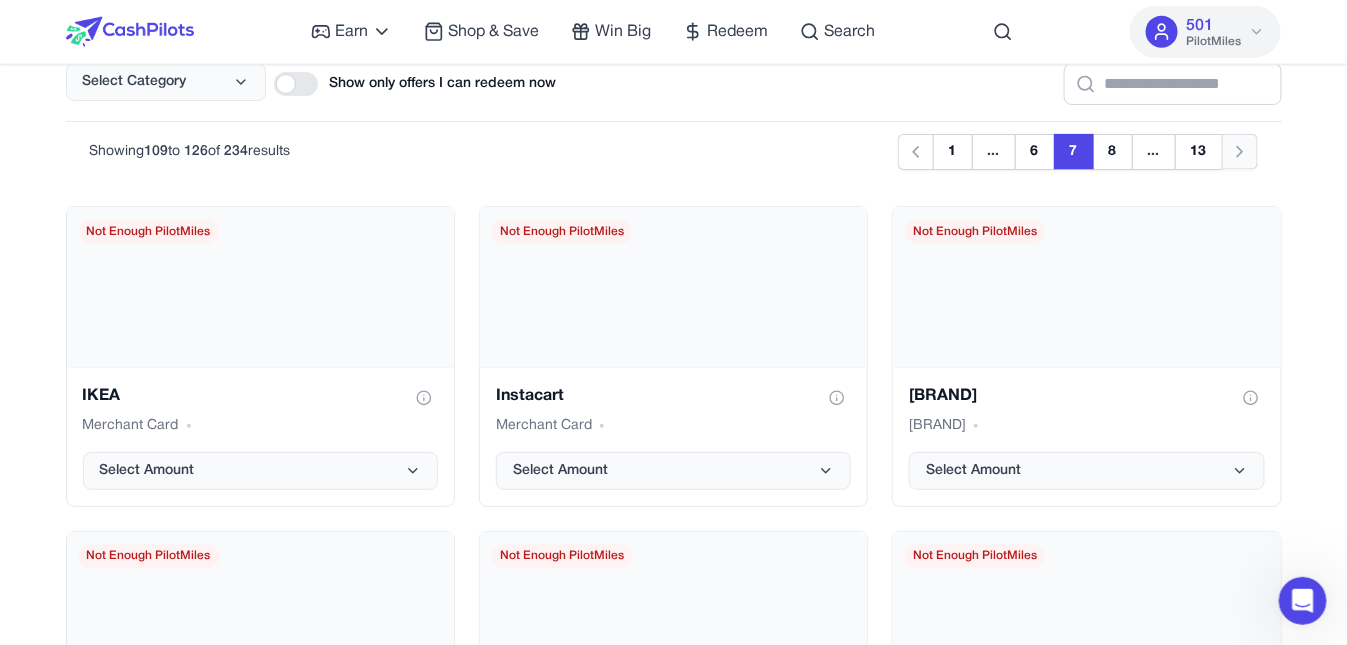 click on "Next" at bounding box center (1240, 152) 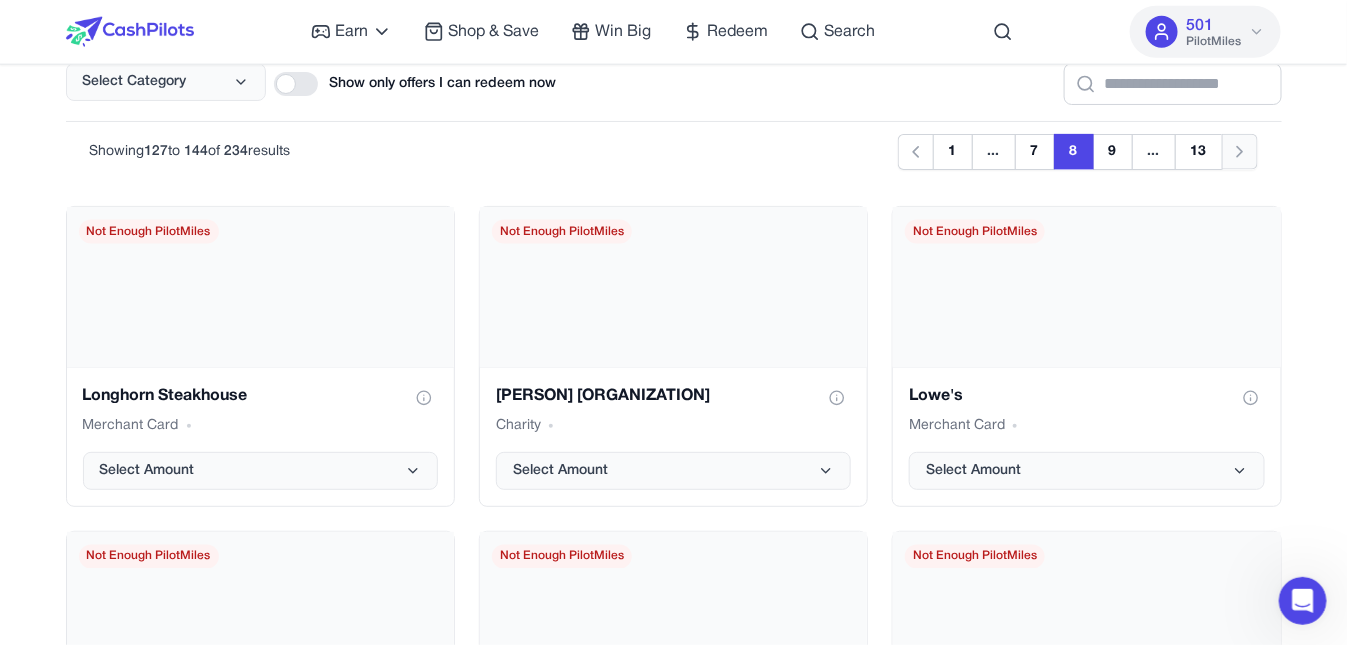 click on "Next" at bounding box center [1240, 152] 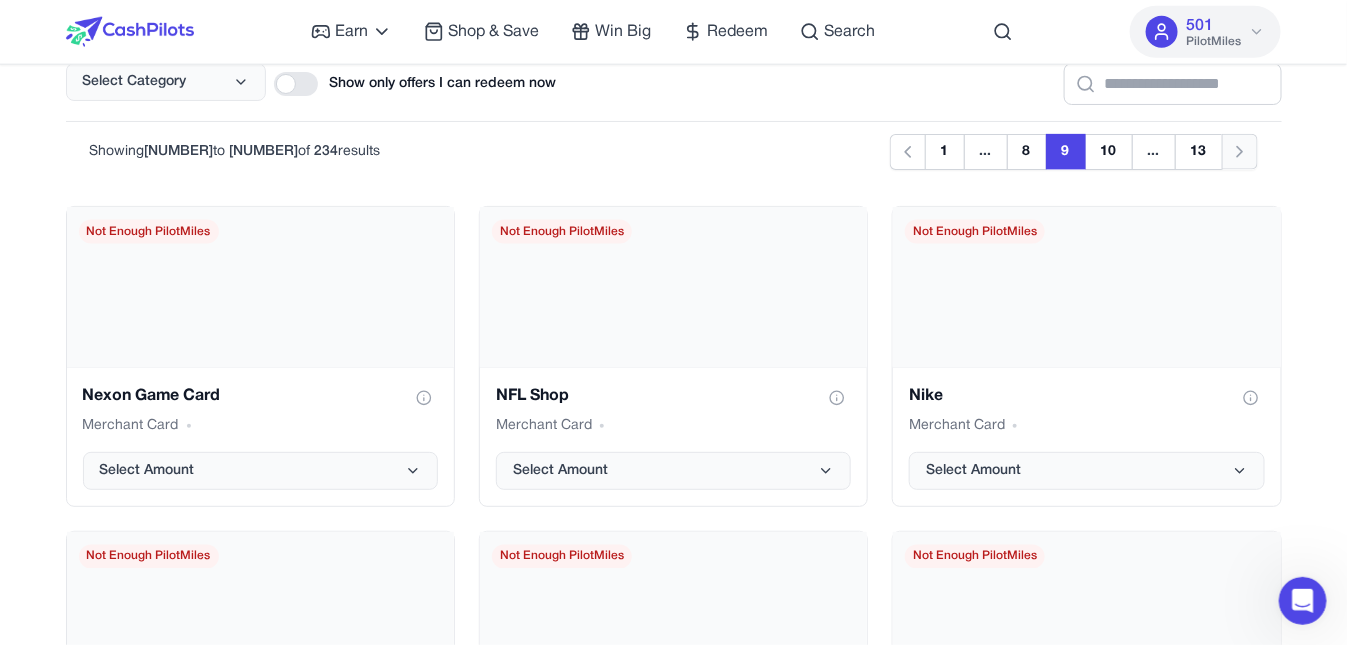 click on "Next" at bounding box center (1240, 152) 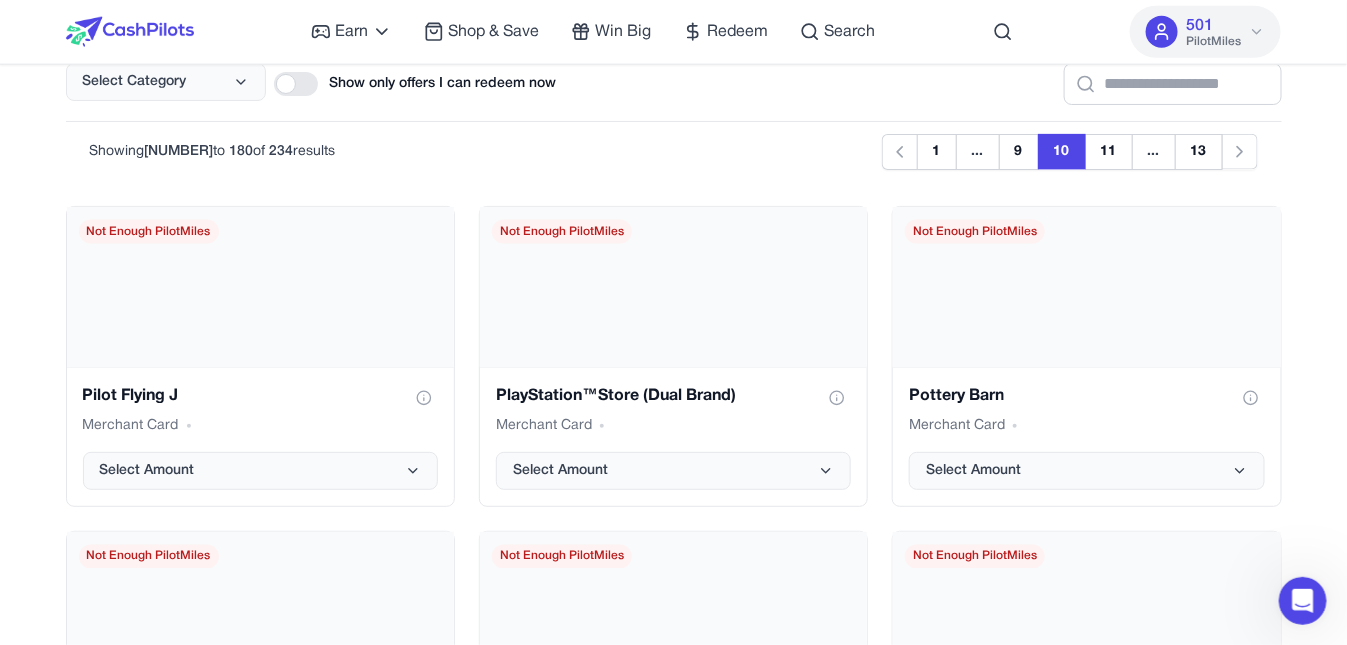 click on "Previous Next Showing 163 to 180 of 234 results Previous 1 ... 9 10 11 ... 13 Next" at bounding box center [674, 151] 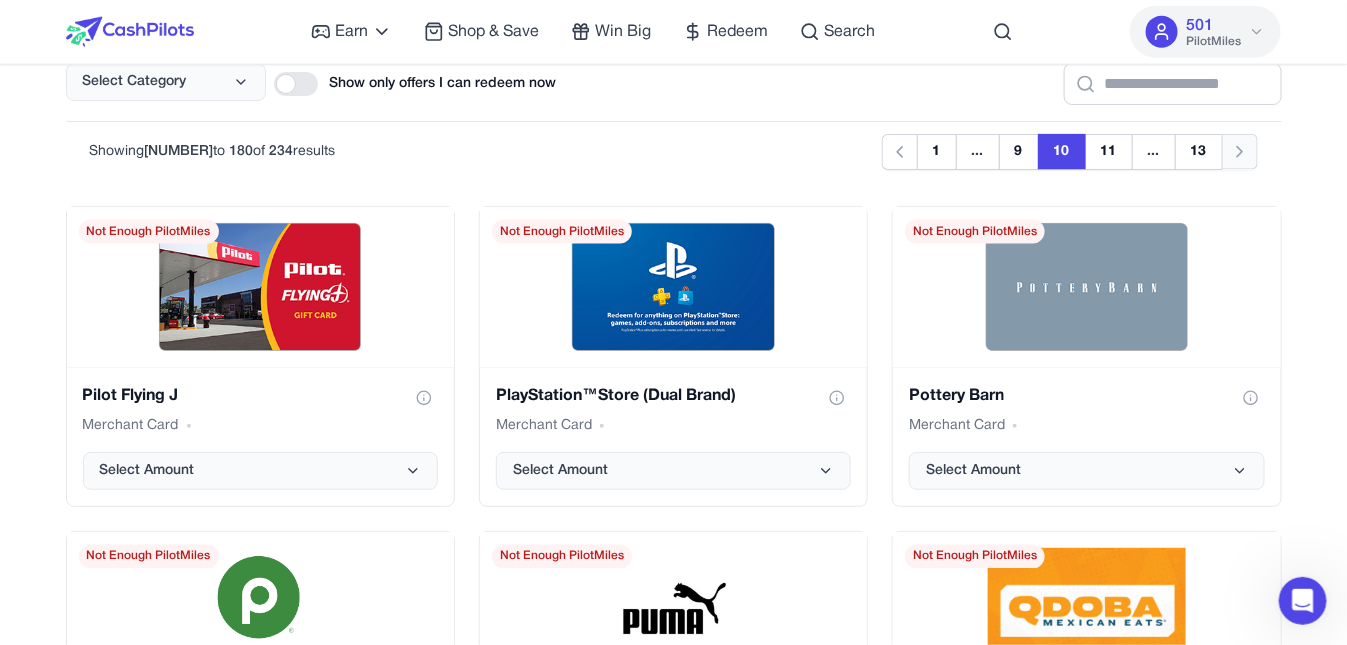 click on "Next" at bounding box center (1240, 152) 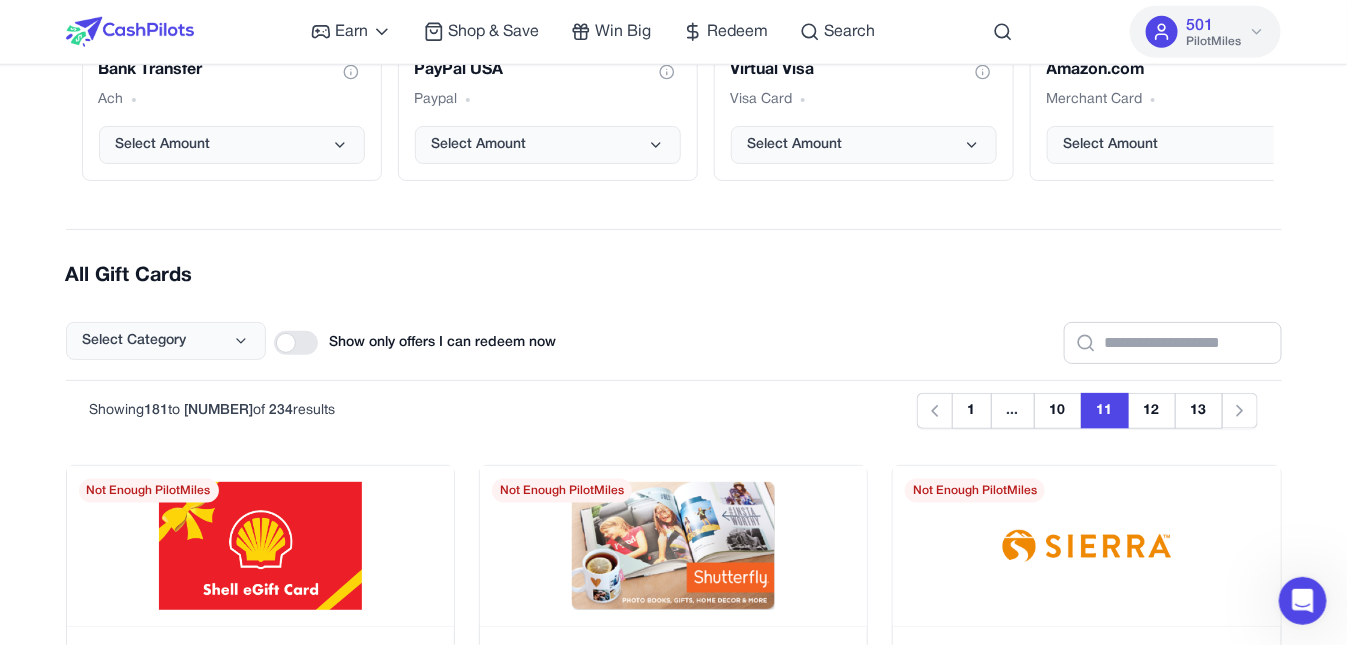 scroll, scrollTop: 586, scrollLeft: 0, axis: vertical 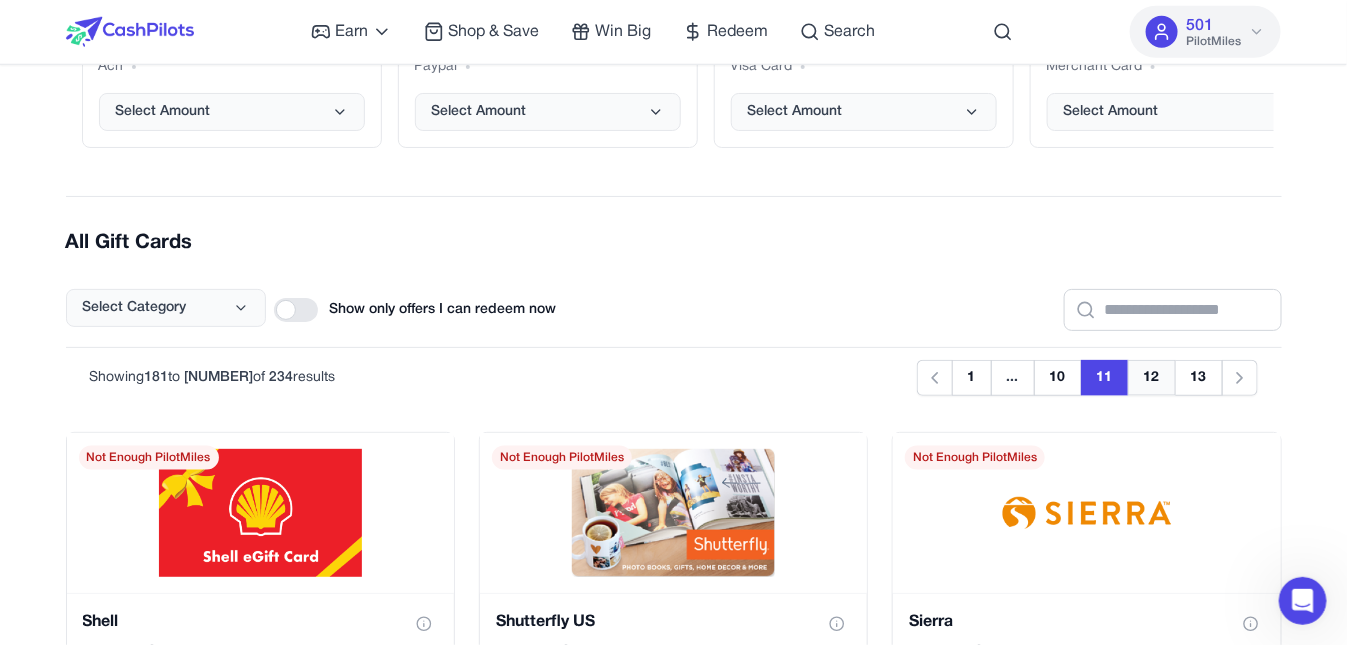 click on "12" at bounding box center [1152, 378] 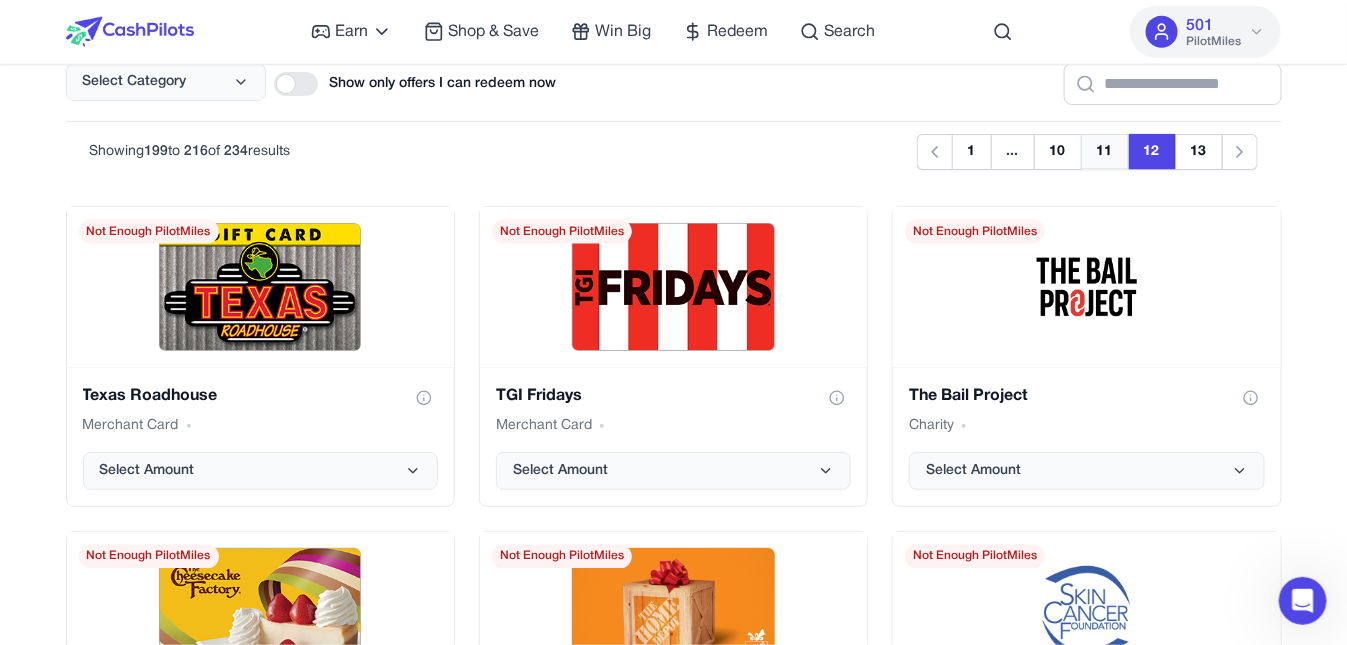 click on "11" at bounding box center [1105, 152] 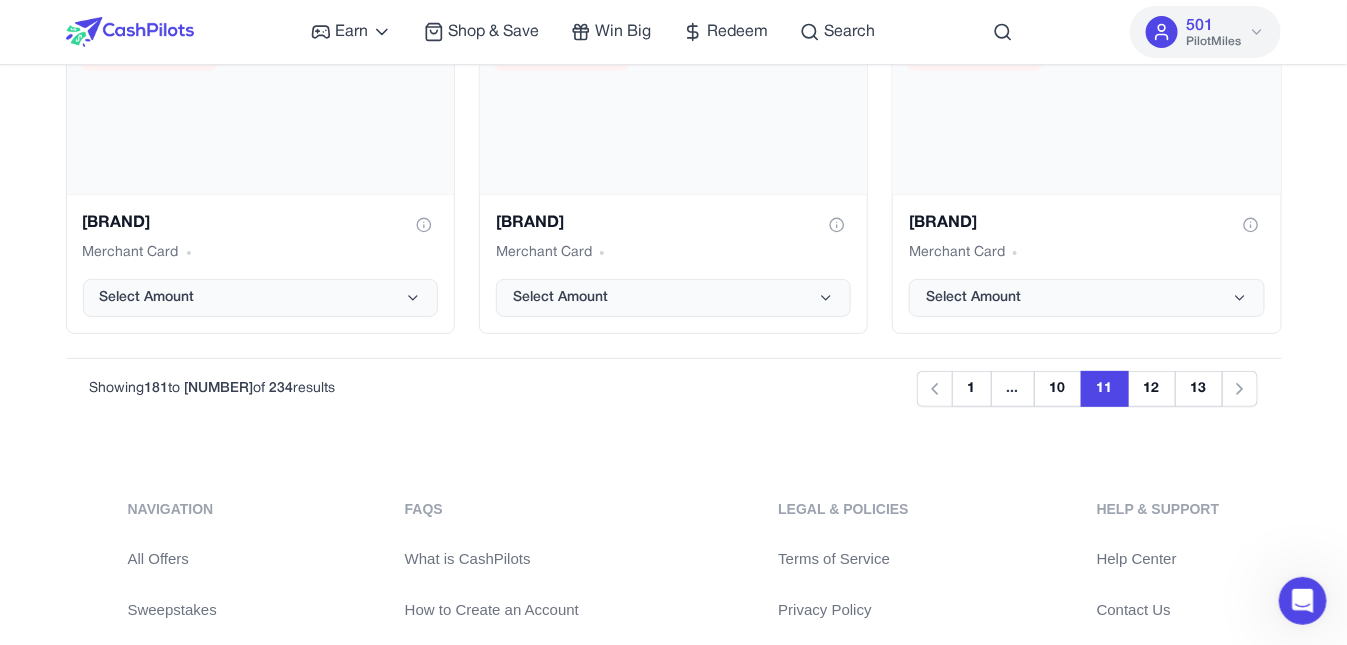 scroll, scrollTop: 2619, scrollLeft: 0, axis: vertical 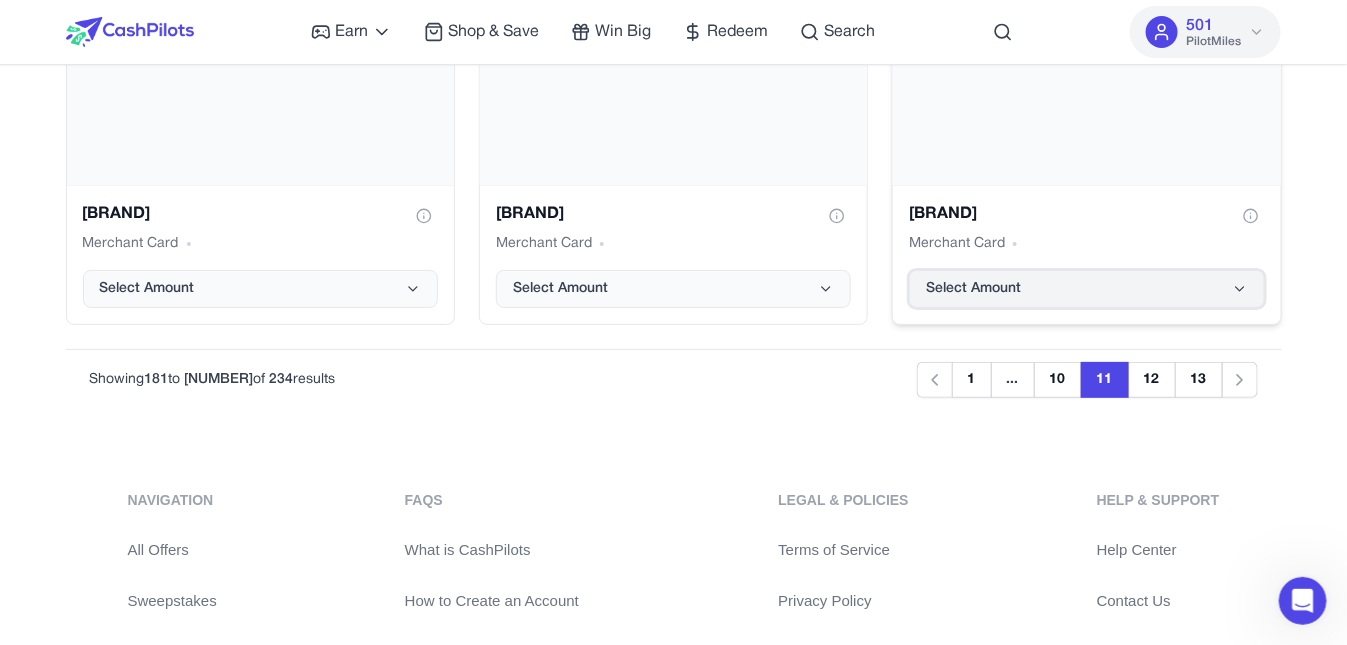 click on "Select Amount" at bounding box center (1086, 289) 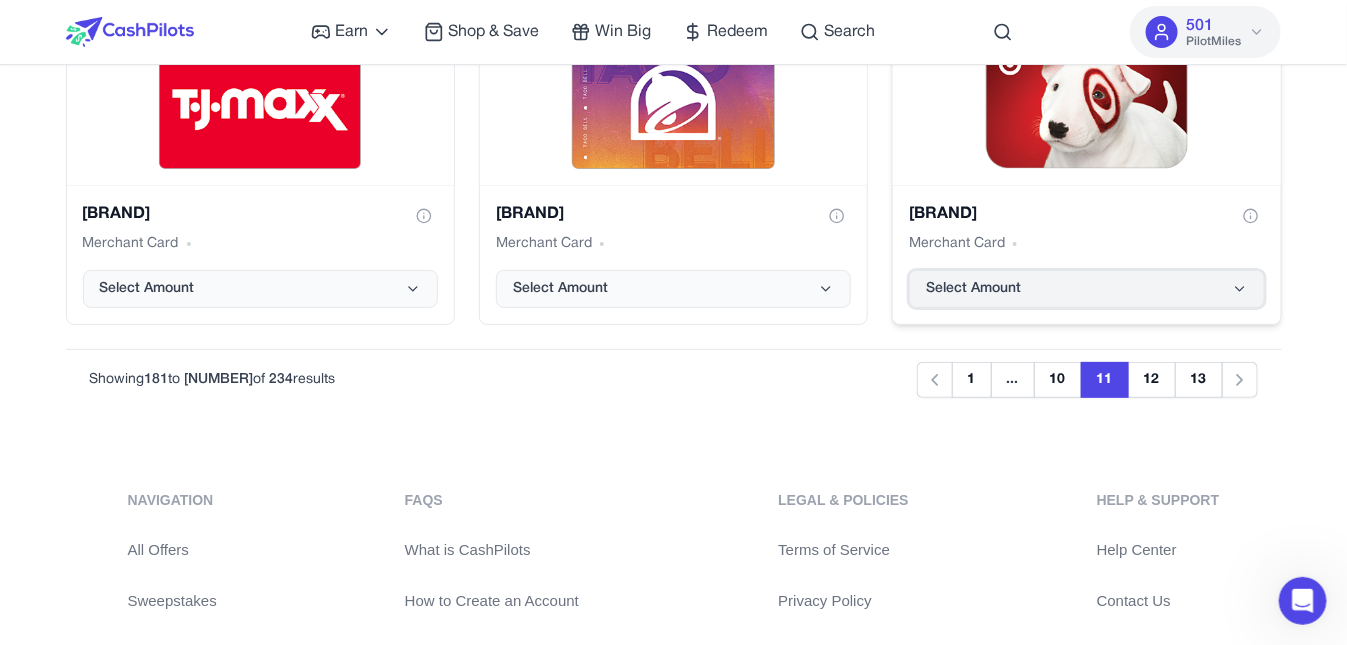 click on "Select Amount" at bounding box center (1086, 289) 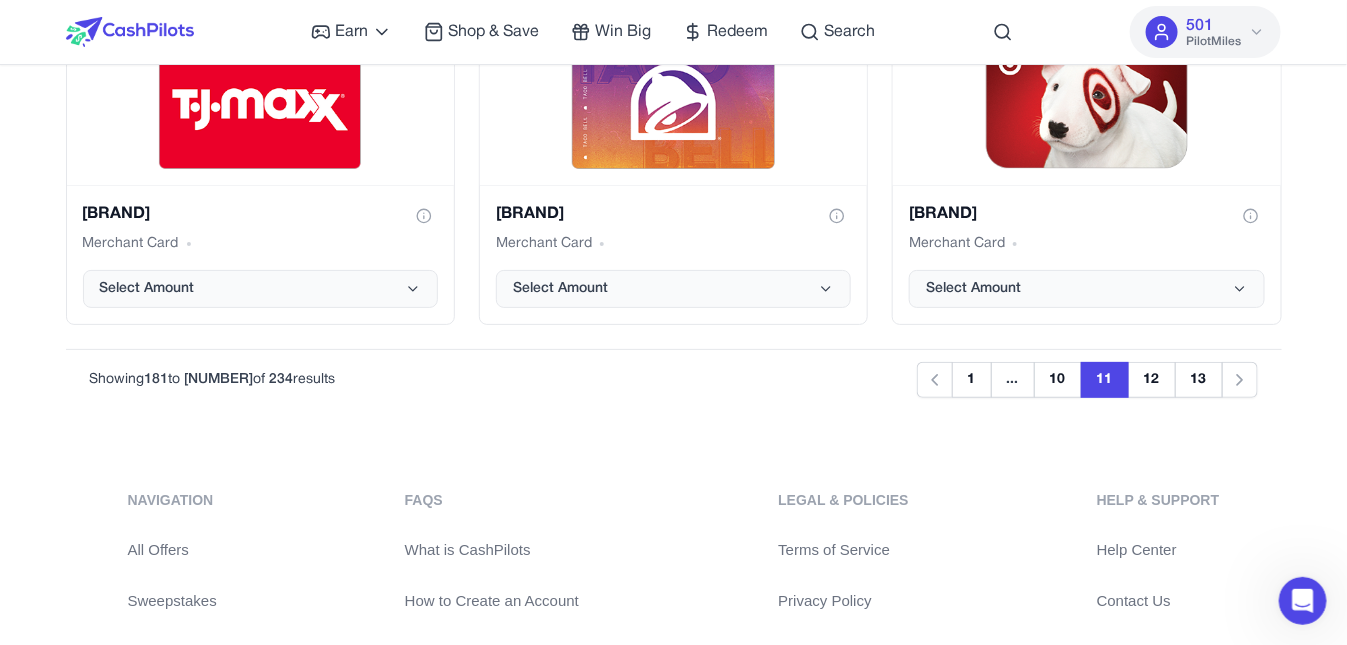 click at bounding box center (130, 32) 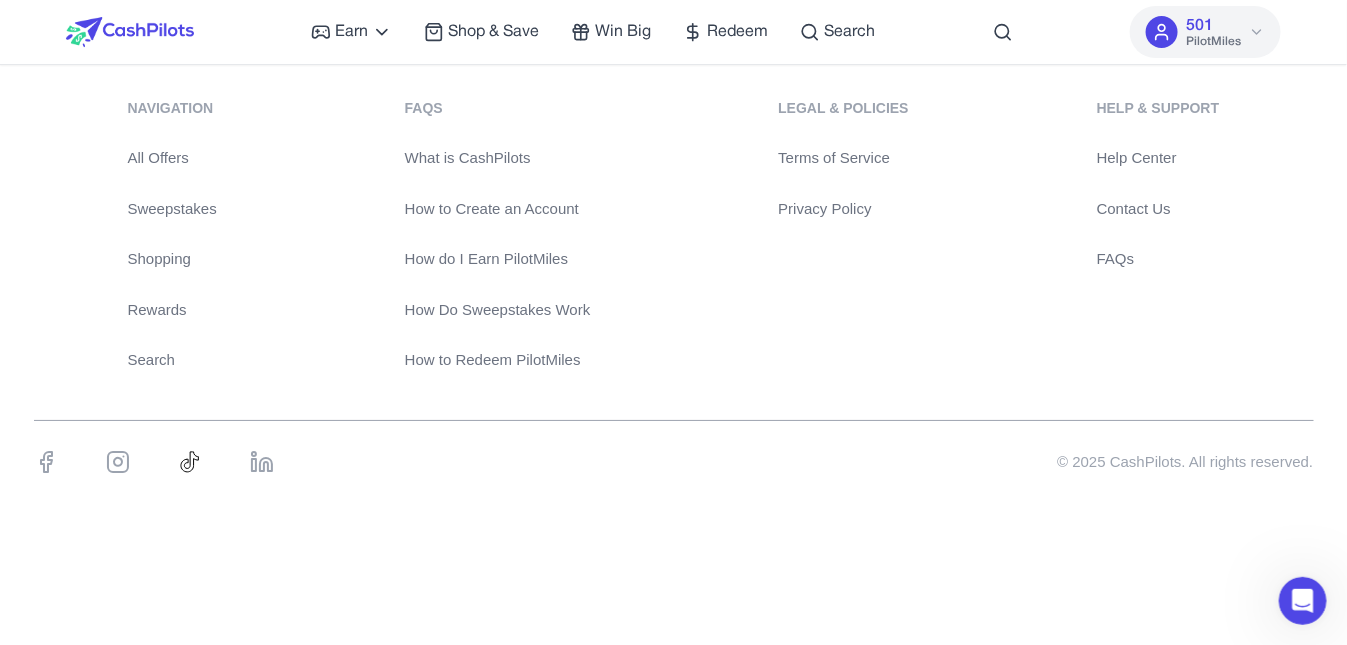 scroll, scrollTop: 0, scrollLeft: 0, axis: both 